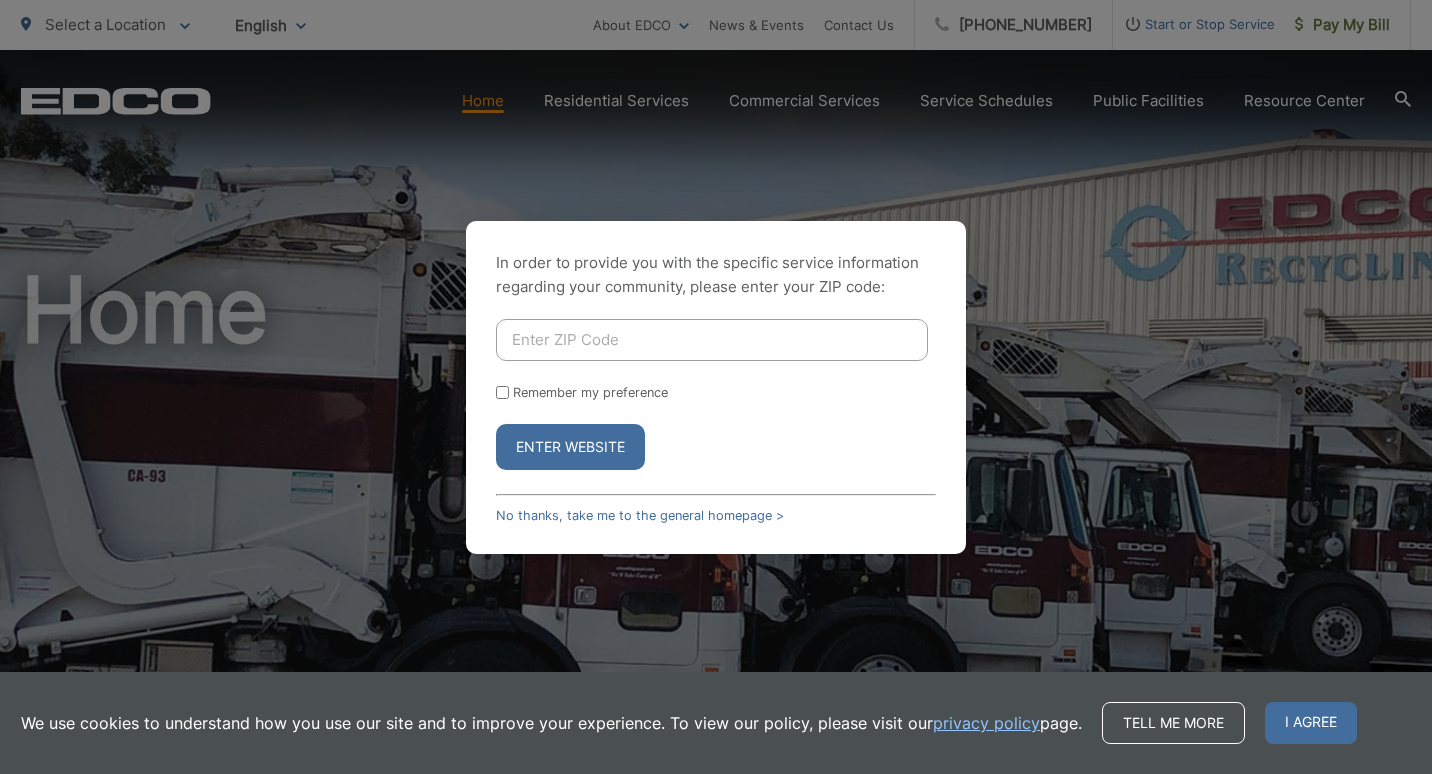 scroll, scrollTop: 0, scrollLeft: 0, axis: both 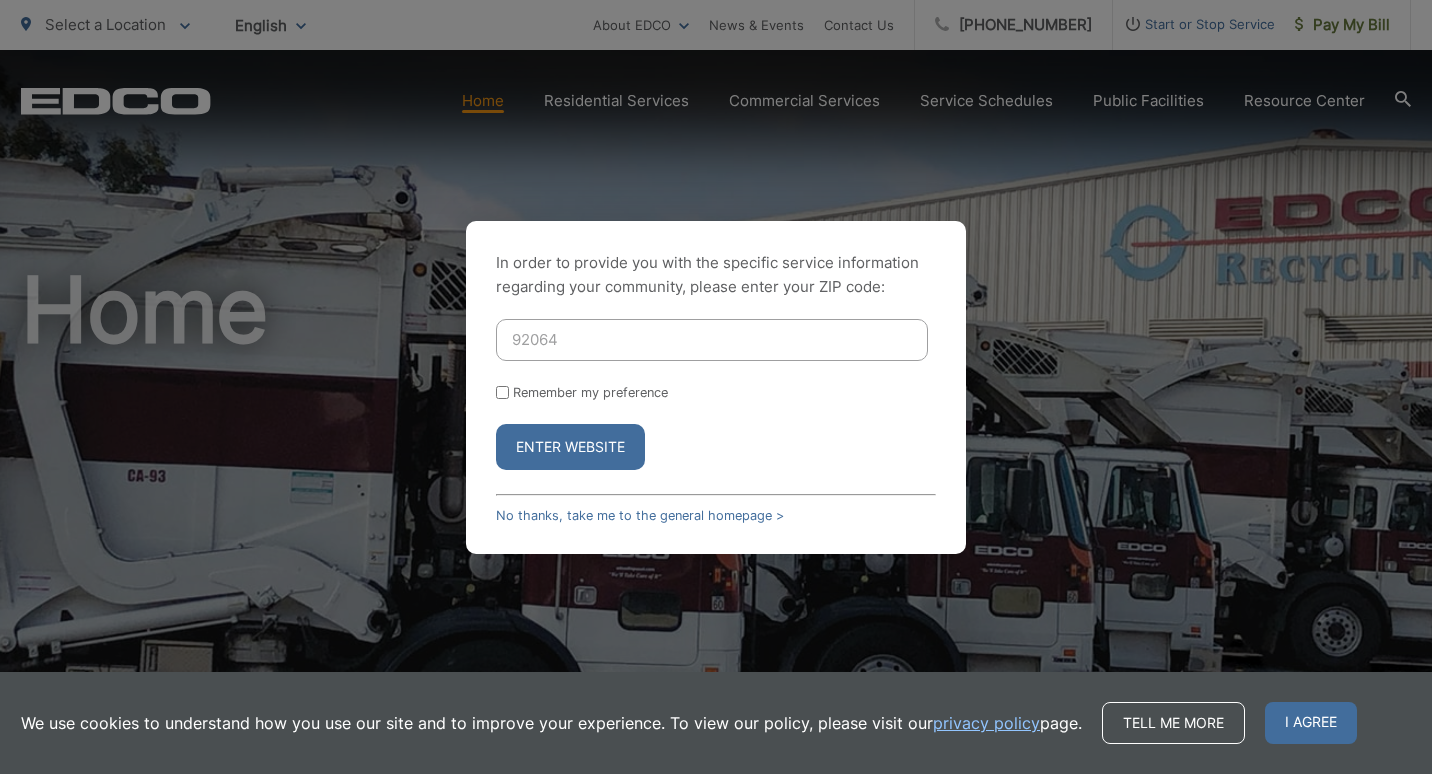 click on "Remember my preference" at bounding box center (502, 392) 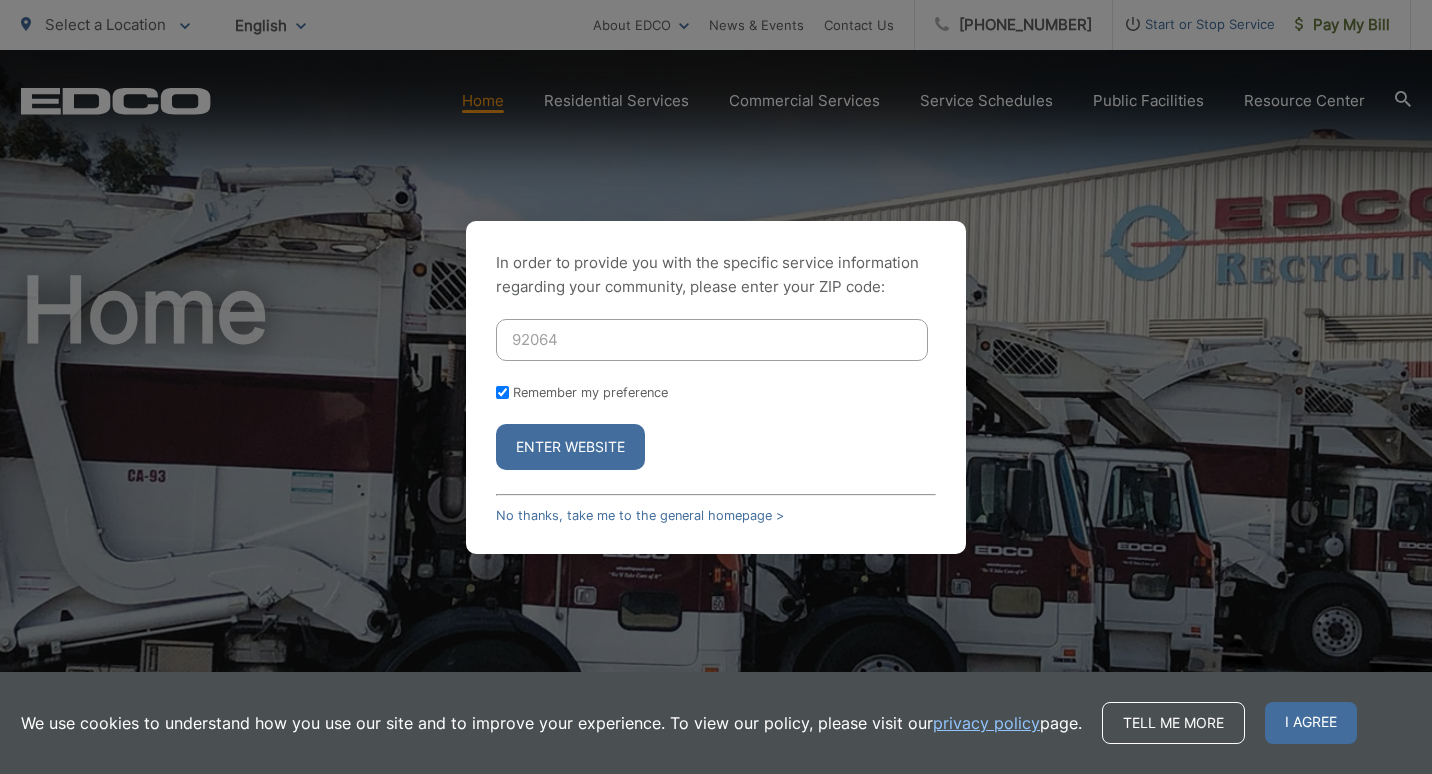 click on "Enter Website" at bounding box center [570, 447] 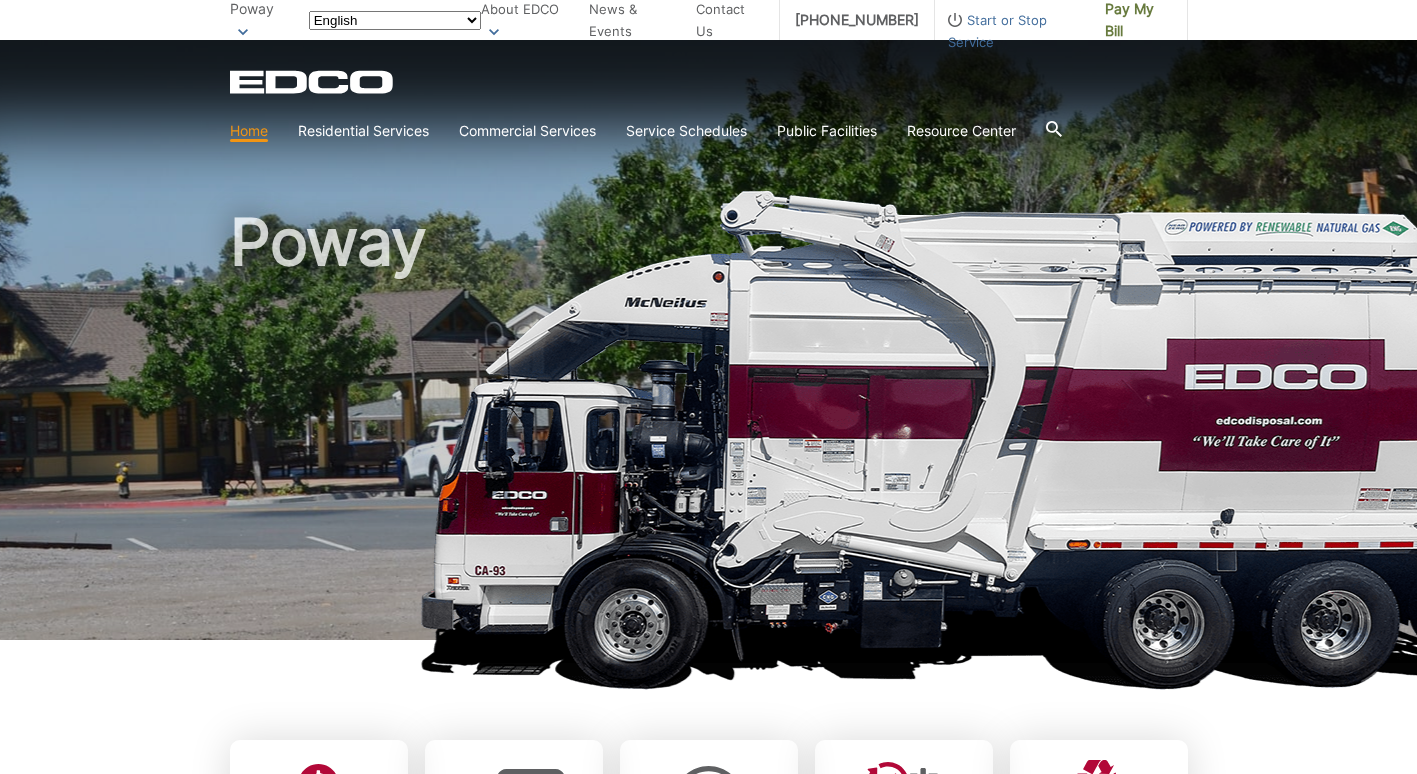 scroll, scrollTop: 0, scrollLeft: 0, axis: both 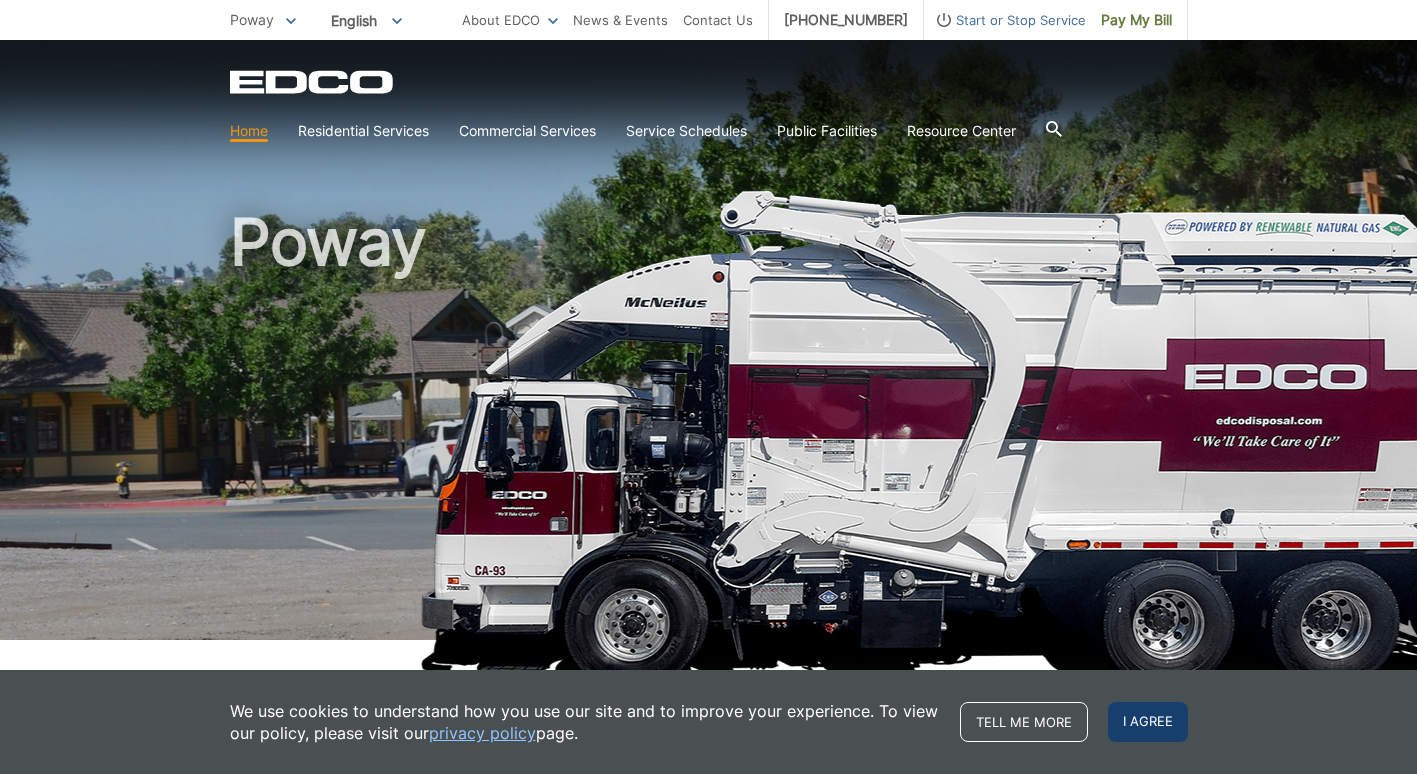 click on "I agree" at bounding box center (1148, 722) 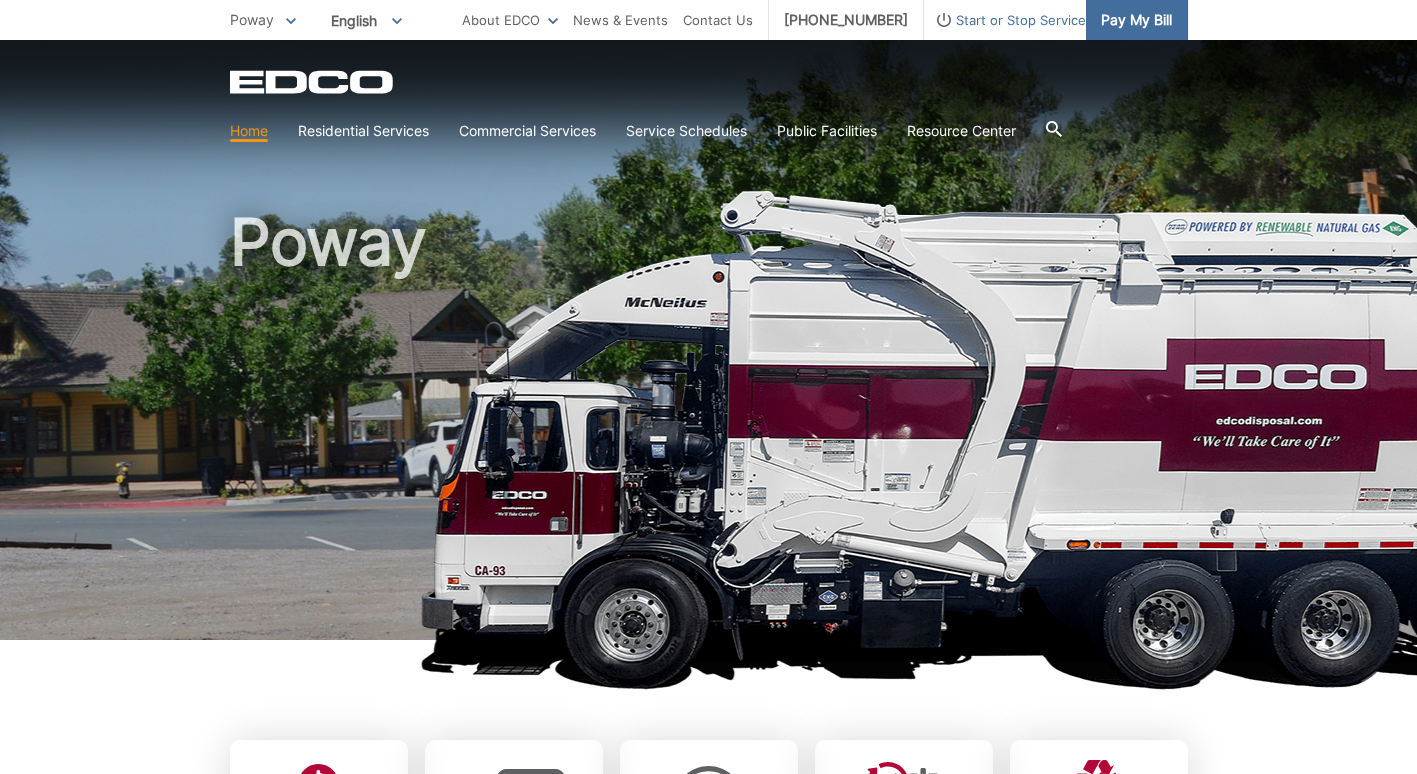 click on "Pay My Bill" at bounding box center [1136, 20] 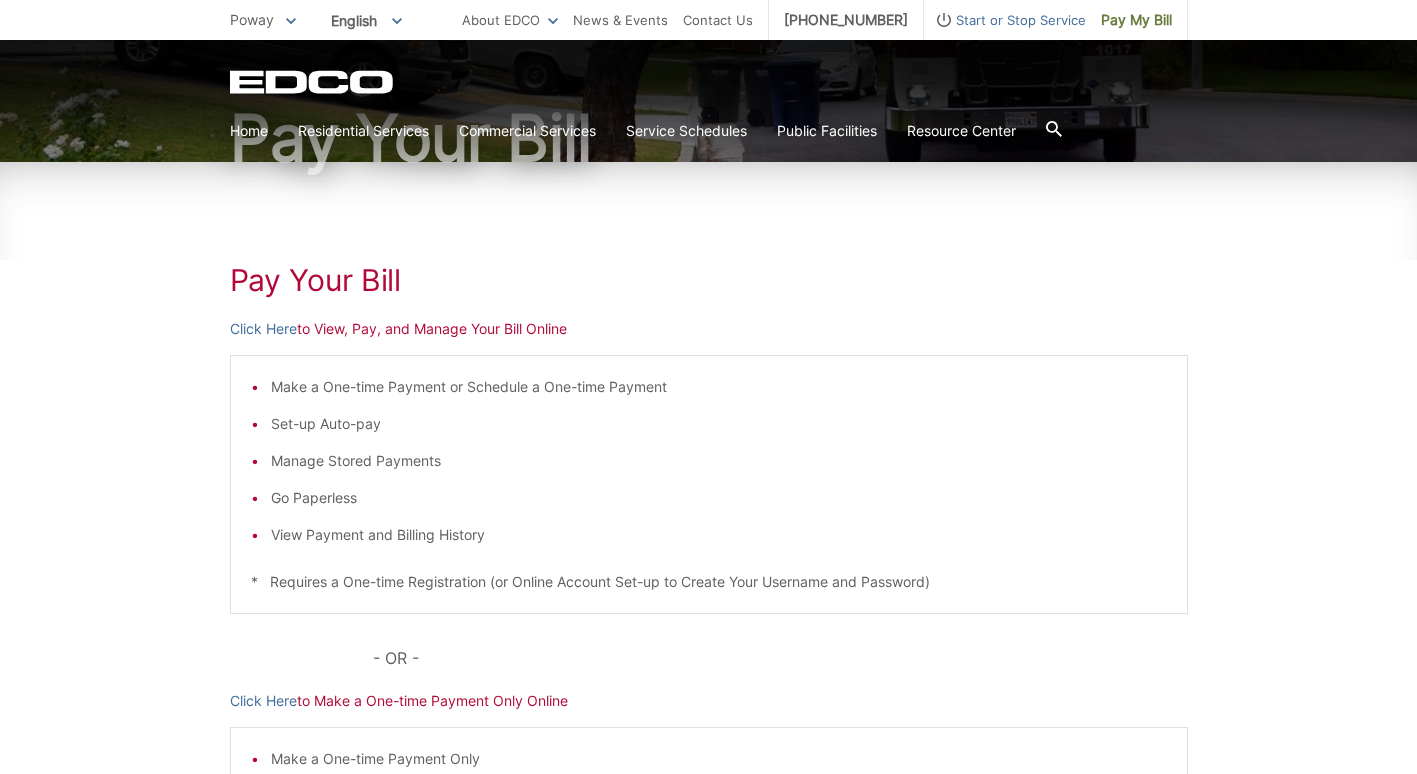 scroll, scrollTop: 200, scrollLeft: 0, axis: vertical 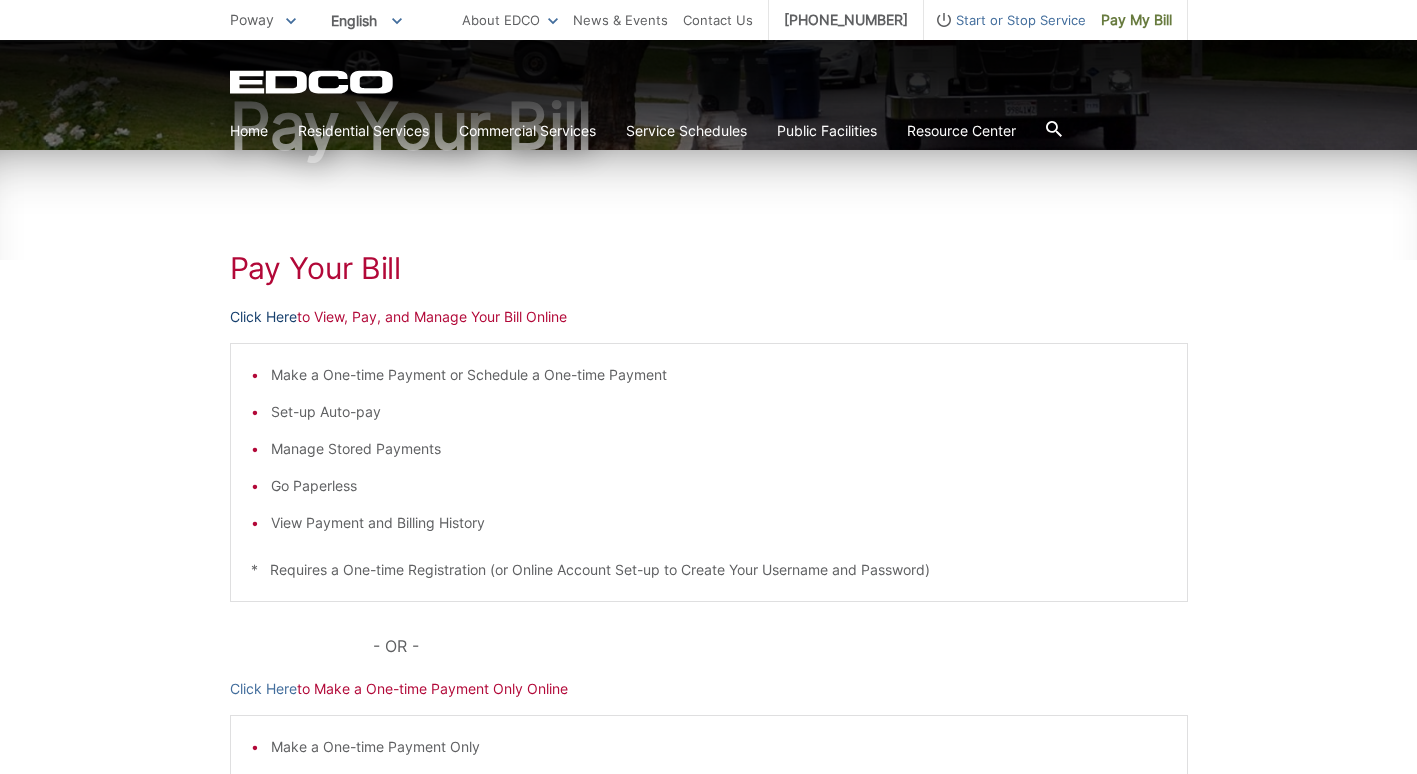 click on "Click Here" at bounding box center (263, 317) 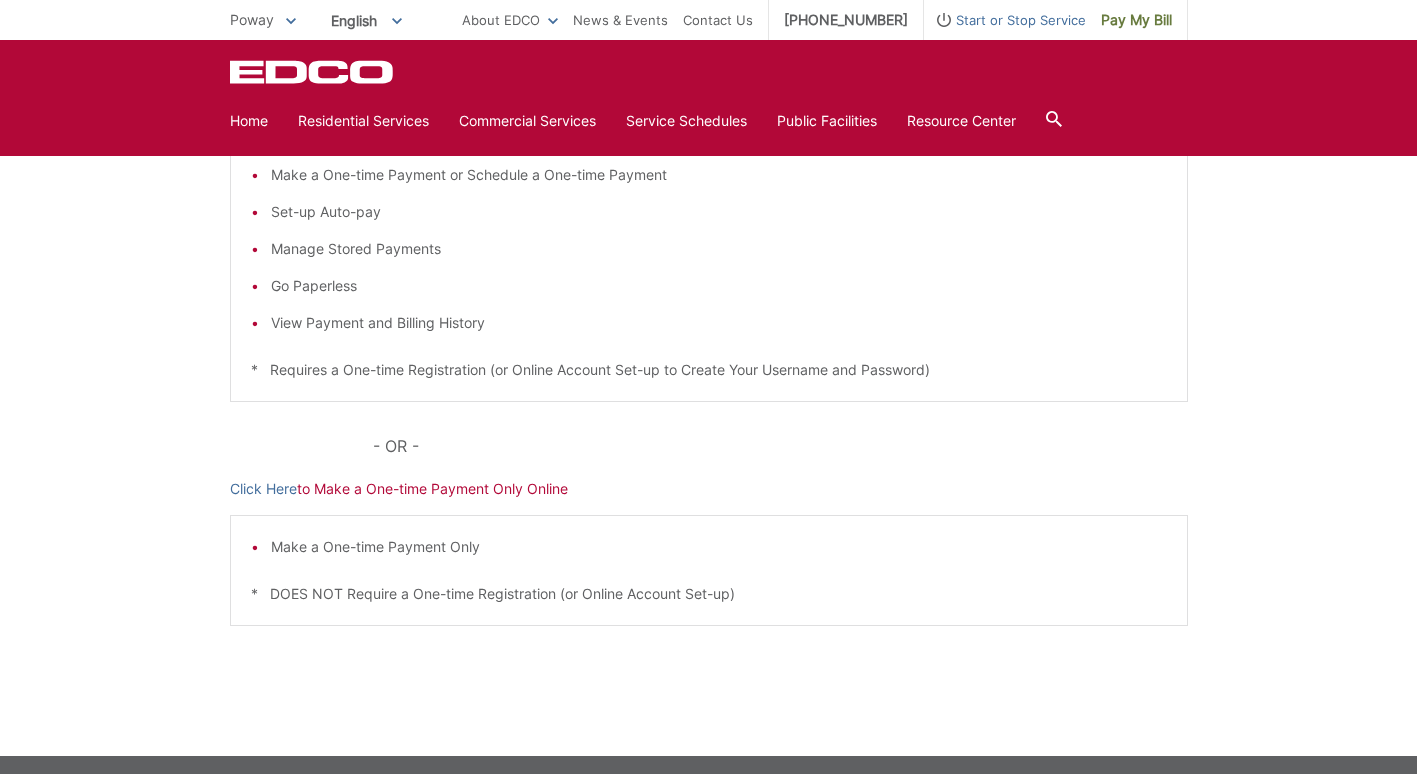 scroll, scrollTop: 500, scrollLeft: 0, axis: vertical 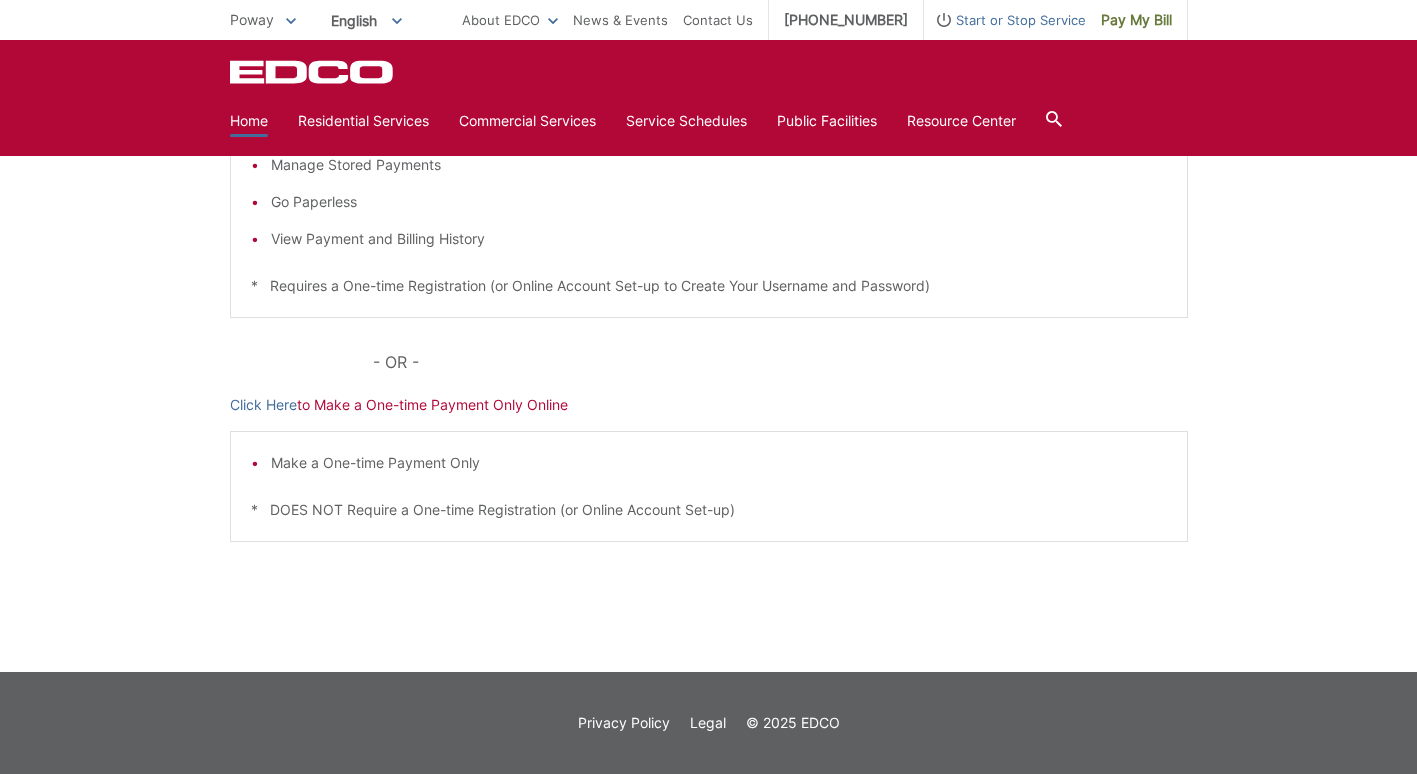 click on "Home" at bounding box center [249, 121] 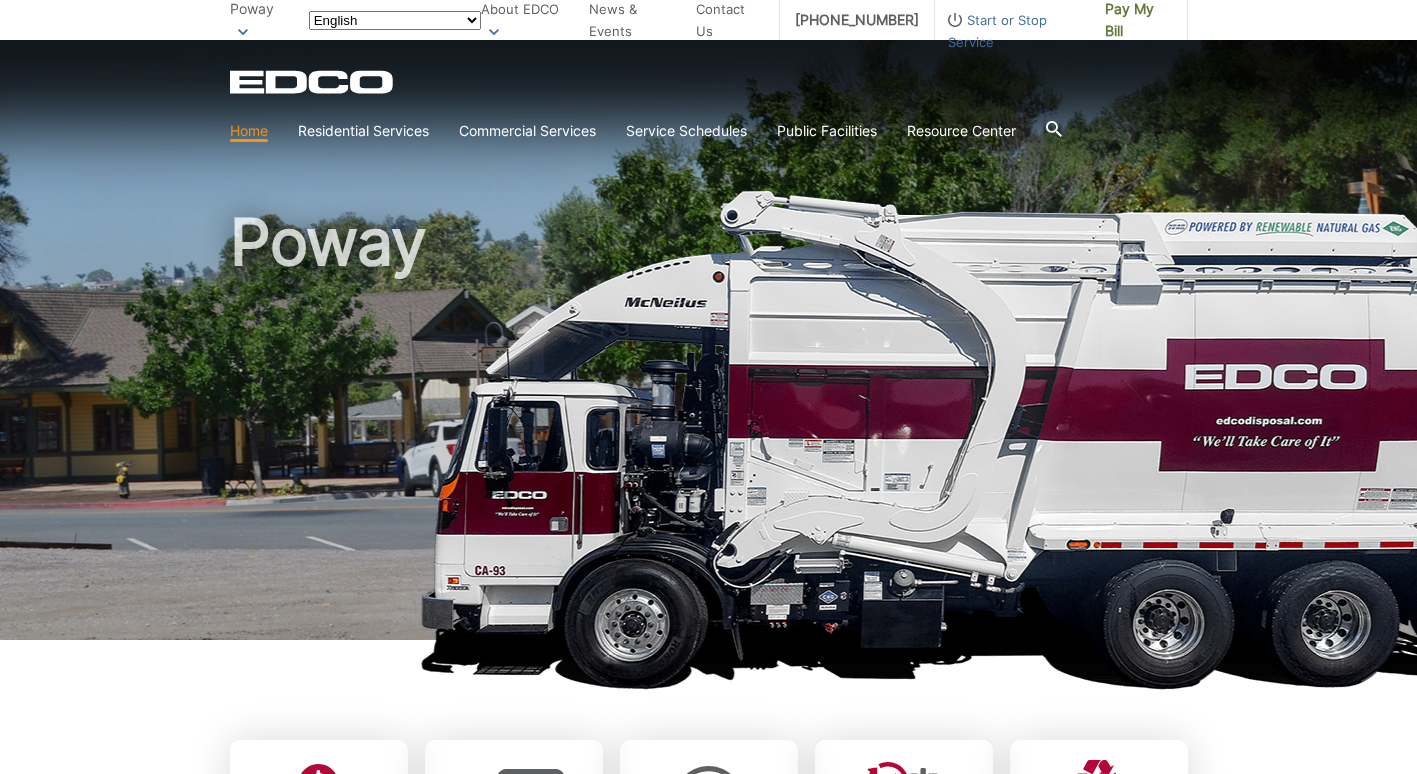 scroll, scrollTop: 0, scrollLeft: 0, axis: both 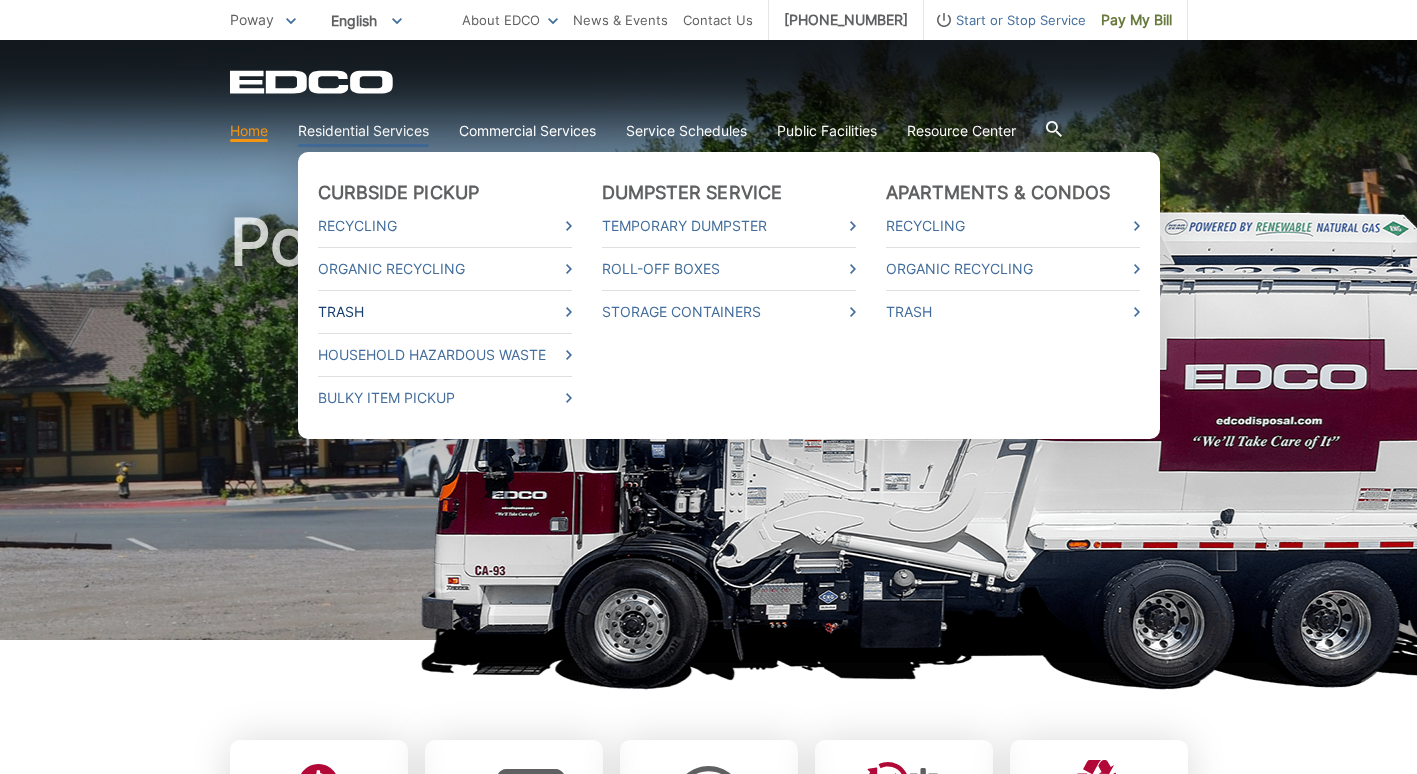 click on "Trash" at bounding box center (445, 312) 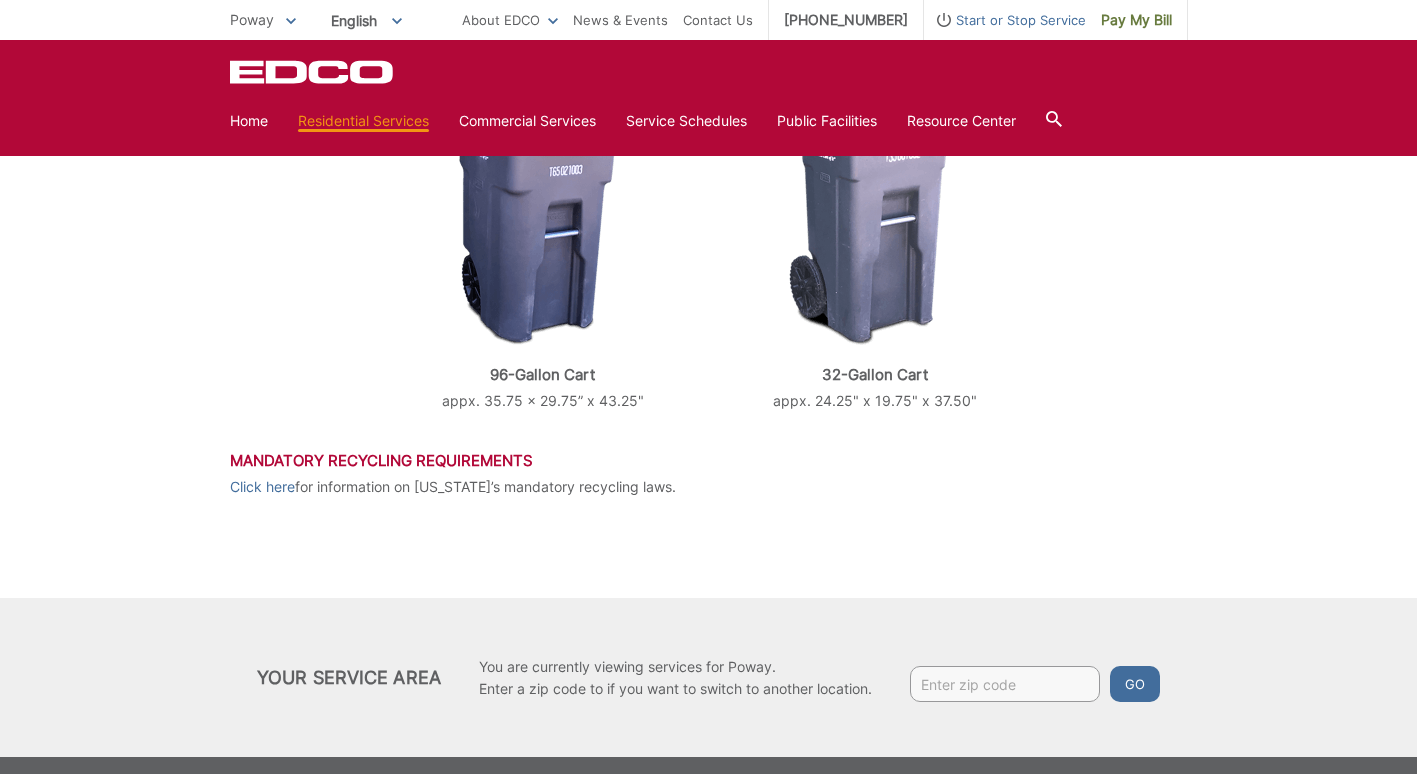 scroll, scrollTop: 600, scrollLeft: 0, axis: vertical 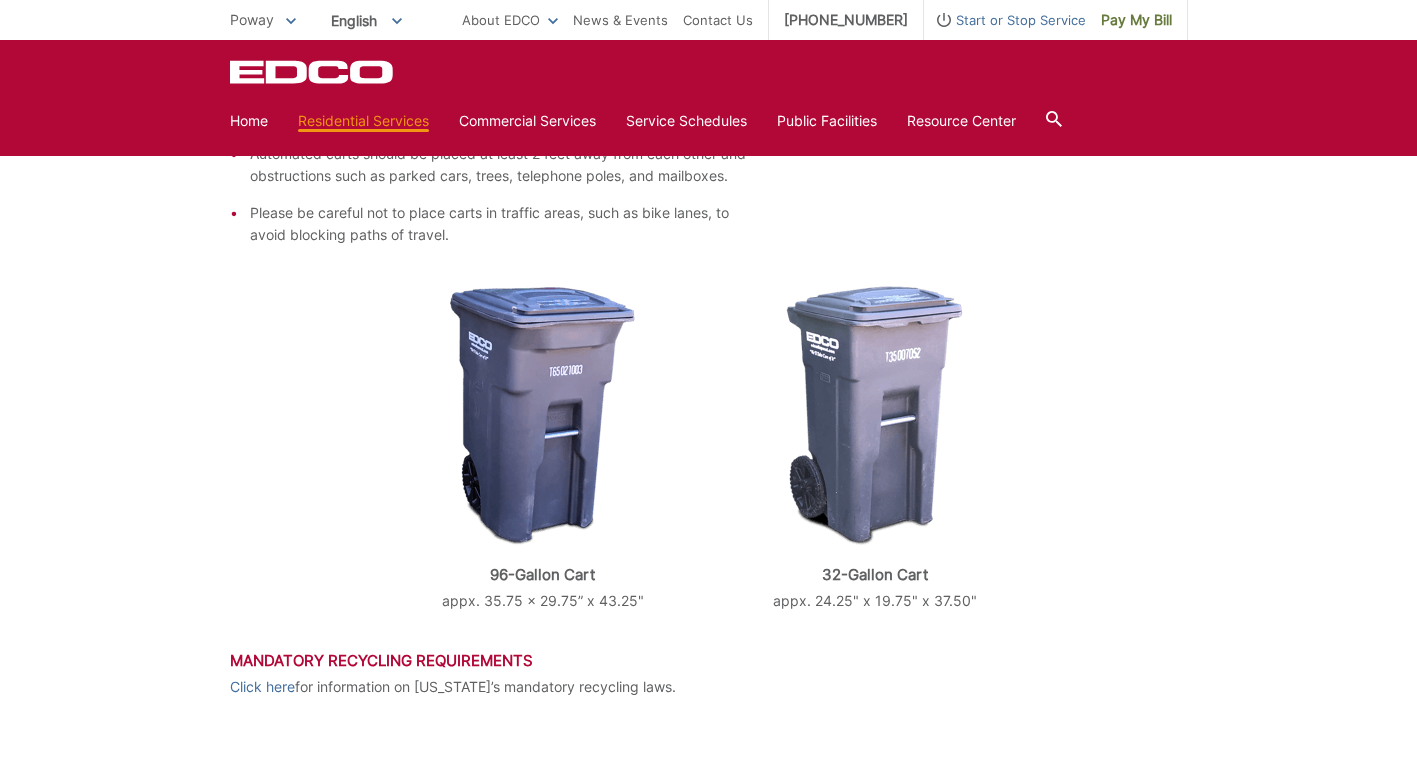click on "Request Carts" at bounding box center [990, 110] 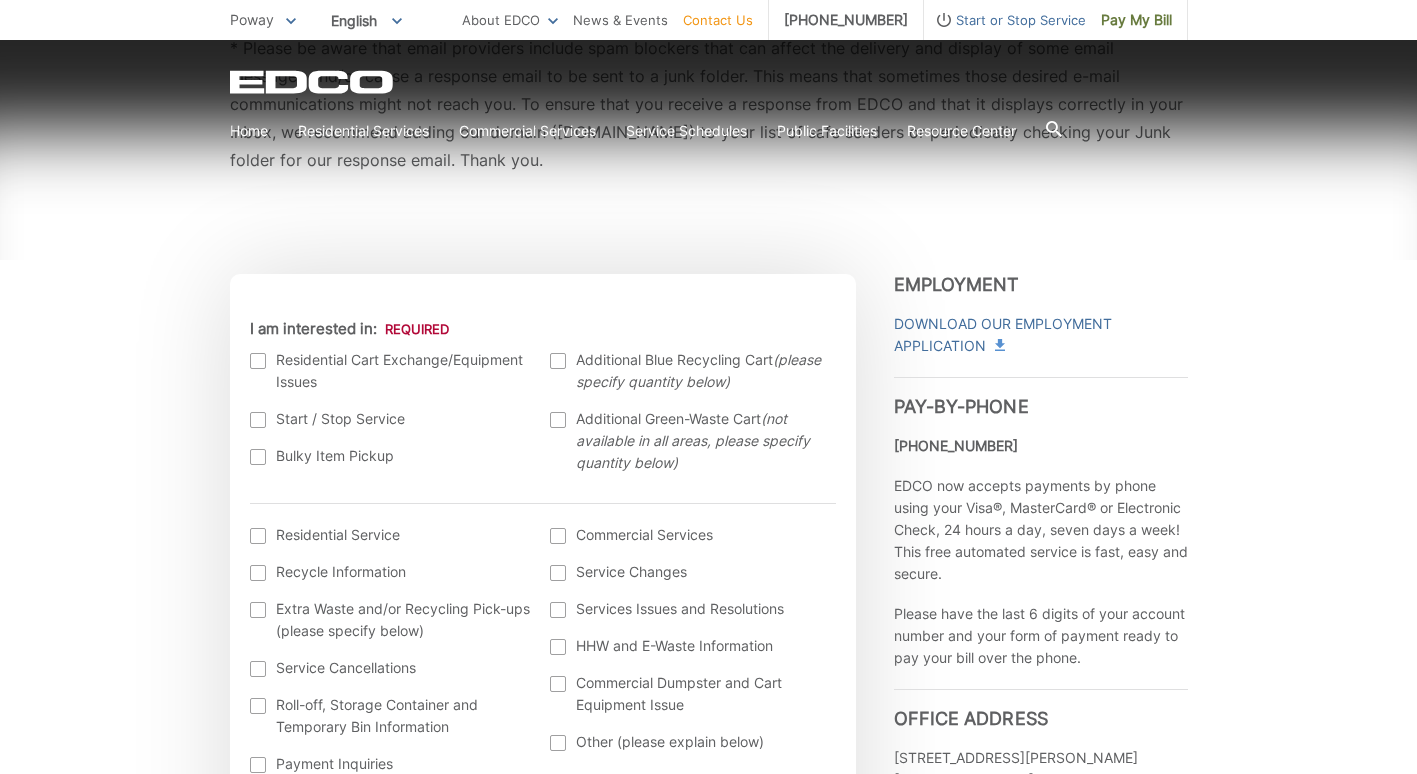 scroll, scrollTop: 500, scrollLeft: 0, axis: vertical 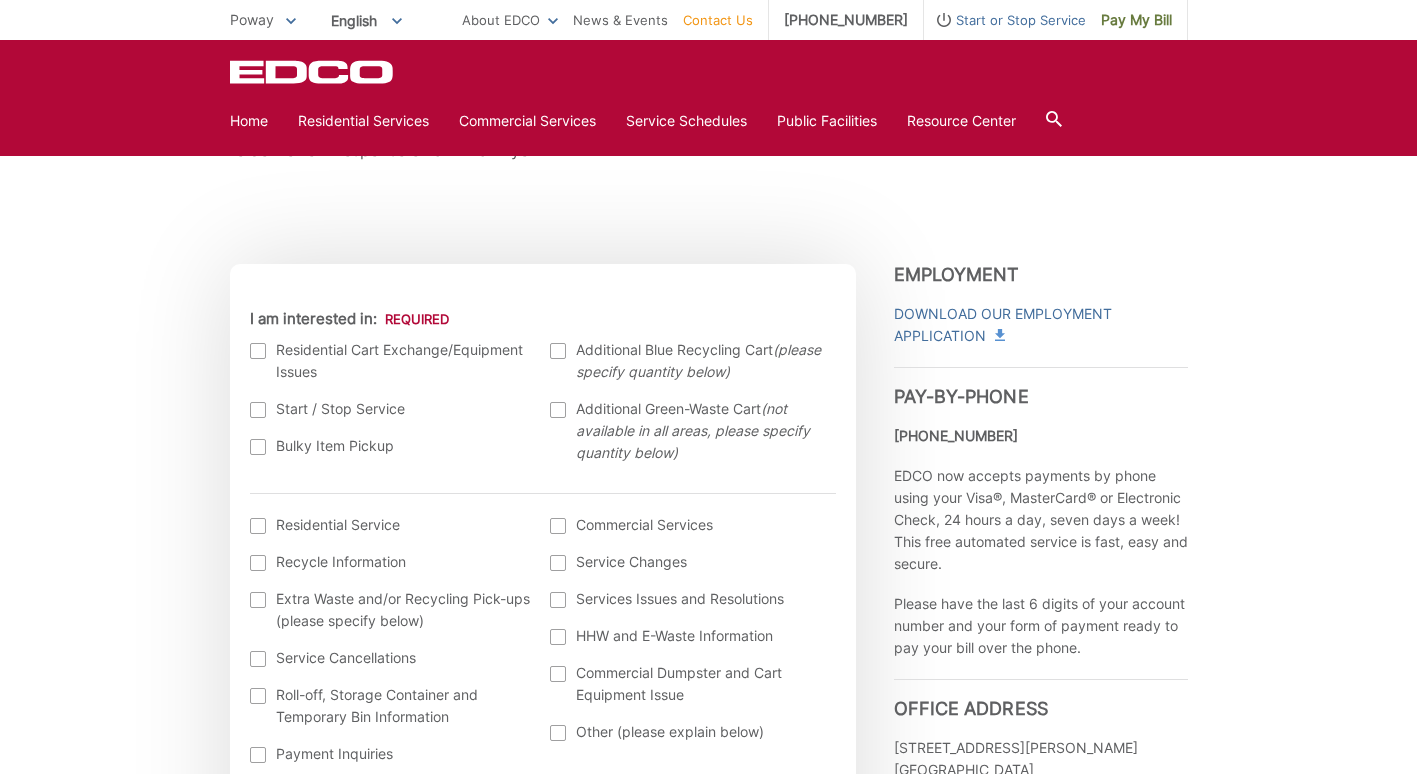 click at bounding box center (258, 351) 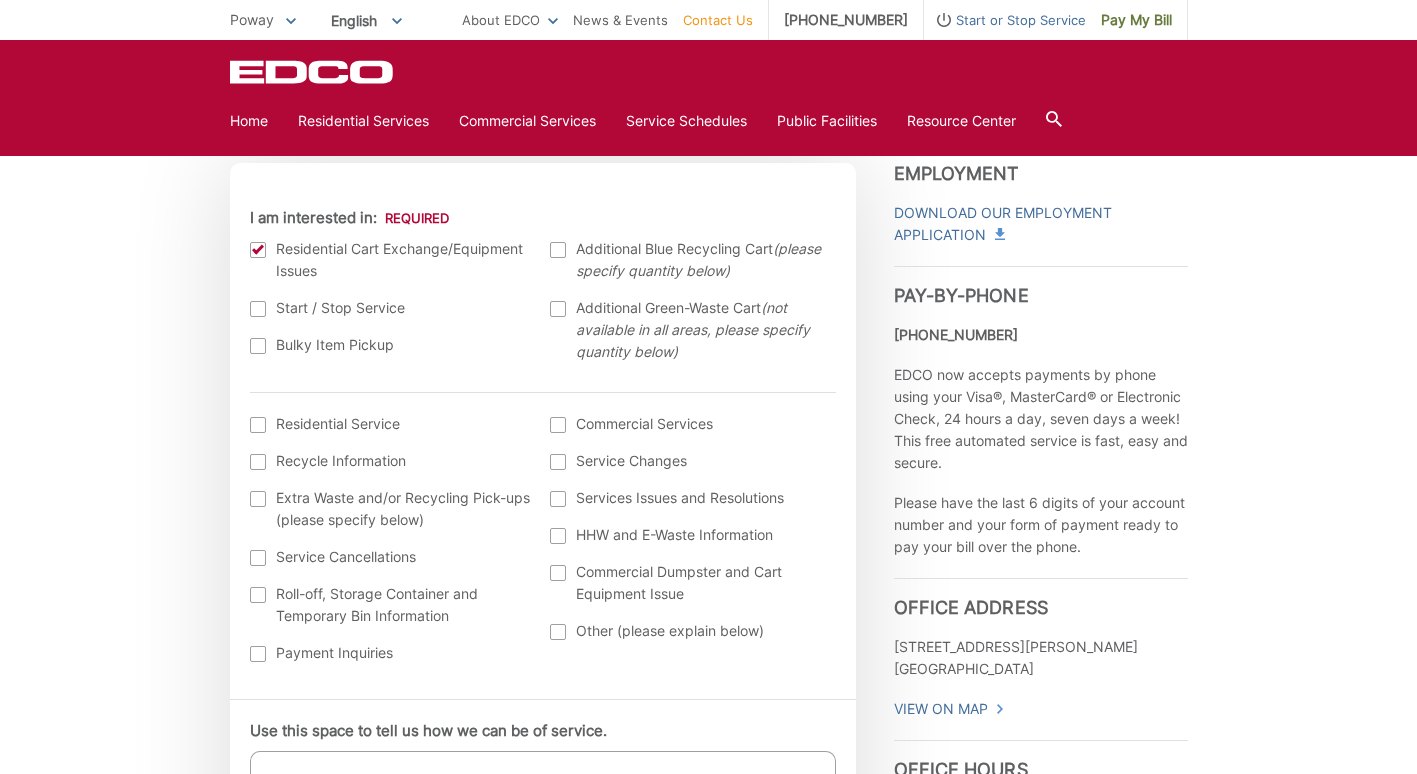 scroll, scrollTop: 600, scrollLeft: 0, axis: vertical 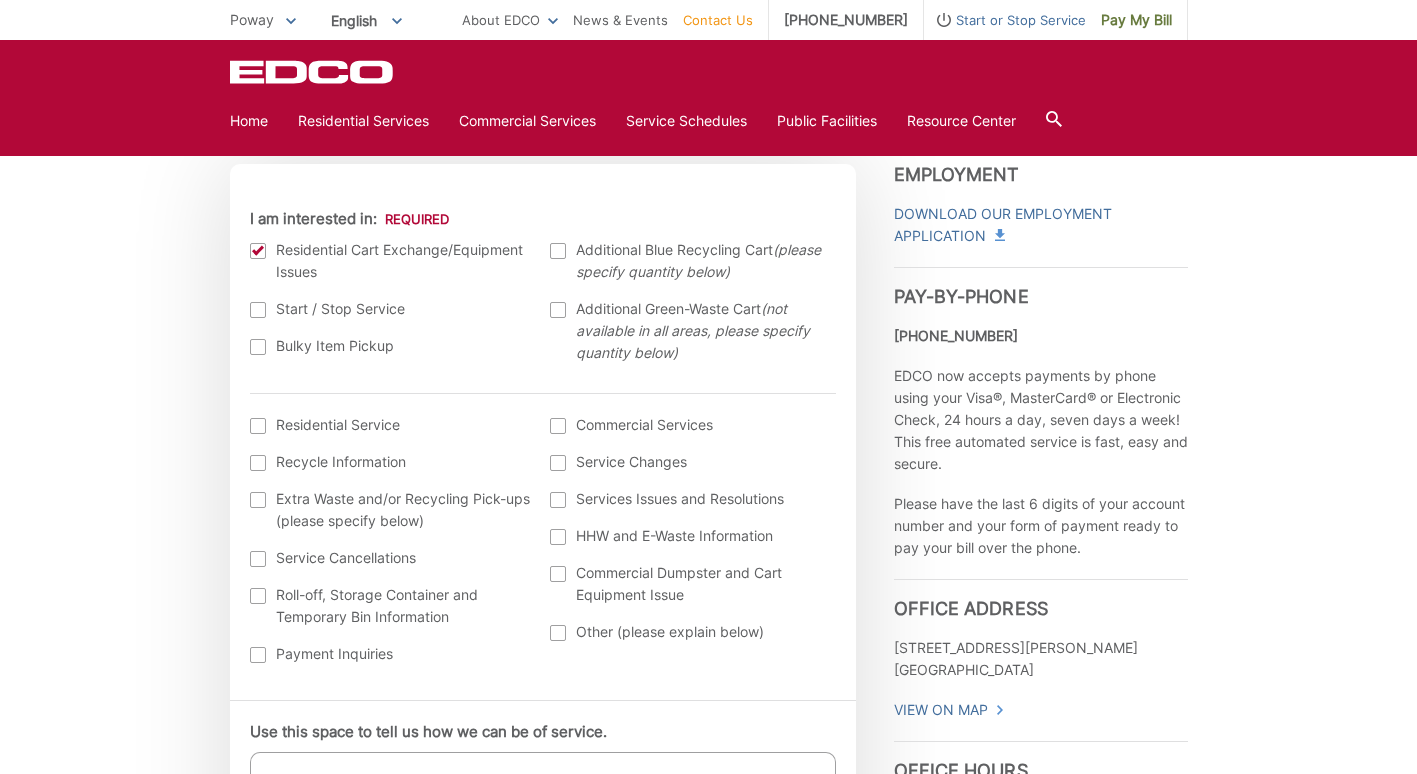 click at bounding box center (258, 426) 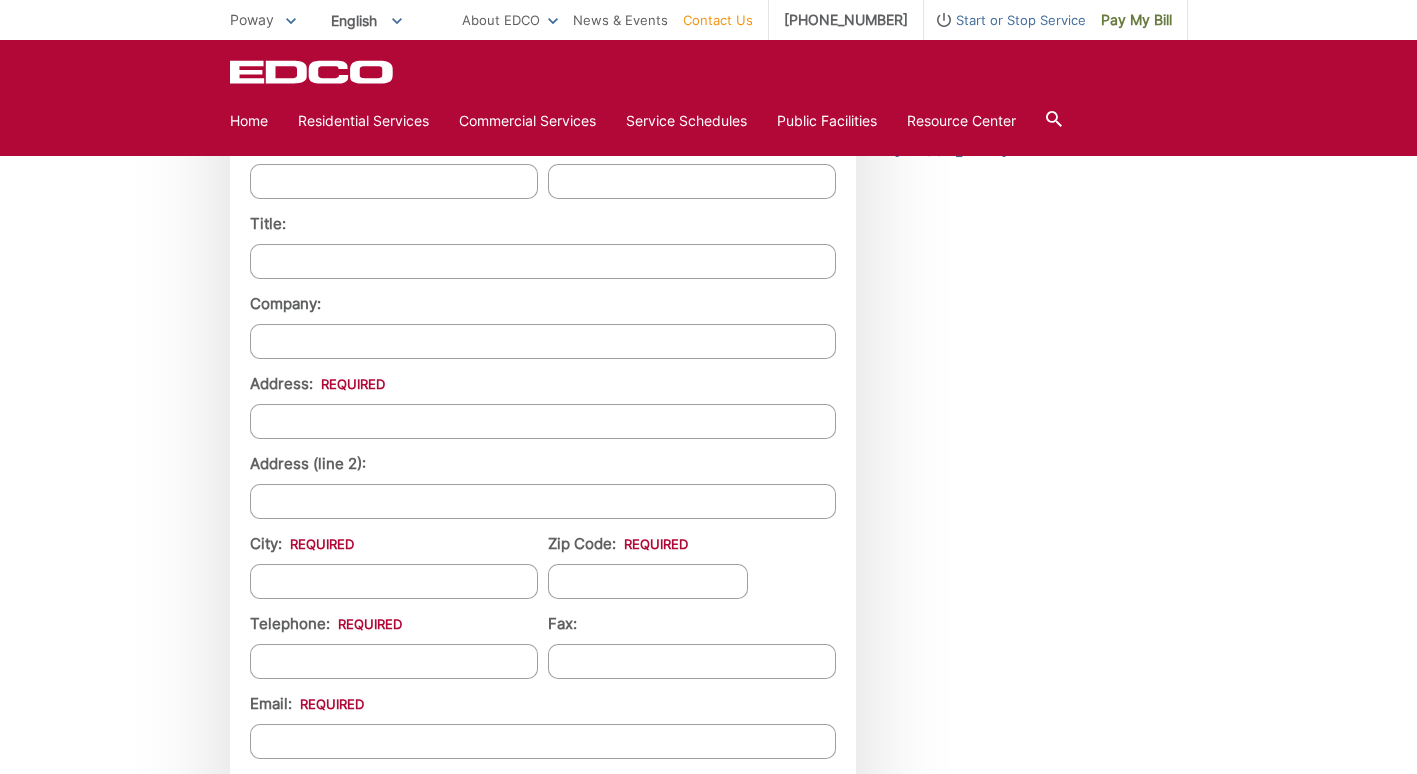 scroll, scrollTop: 1700, scrollLeft: 0, axis: vertical 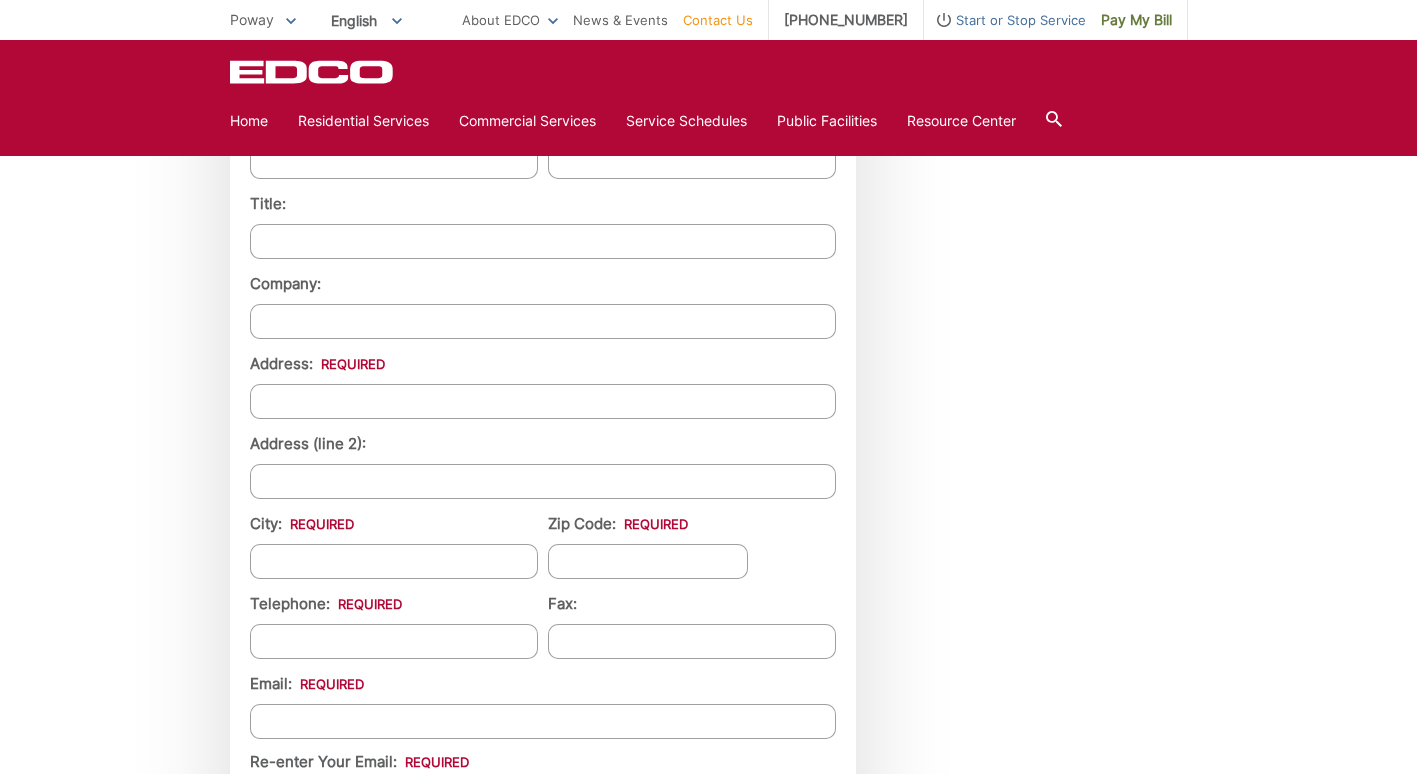 click on "First Name: *" at bounding box center (394, 161) 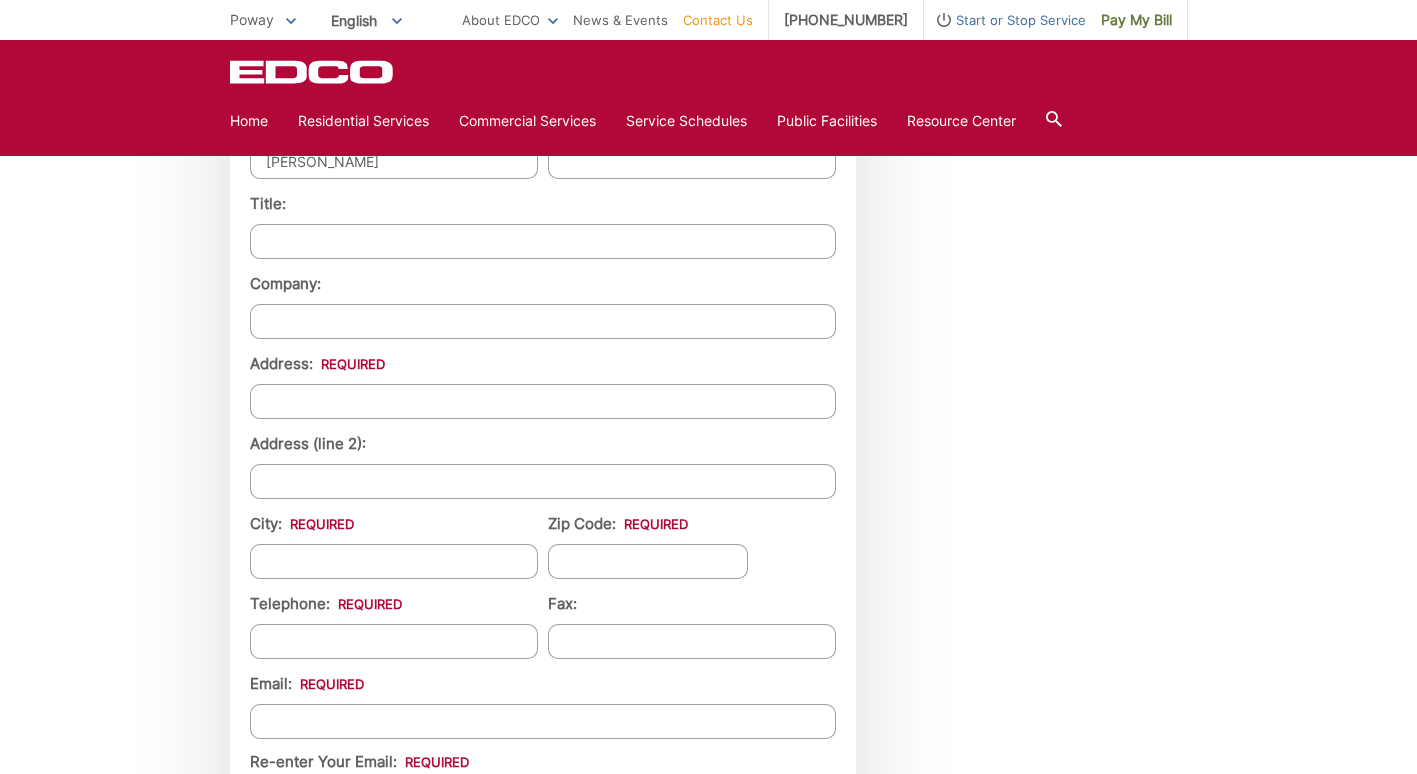 type on "Gaylord" 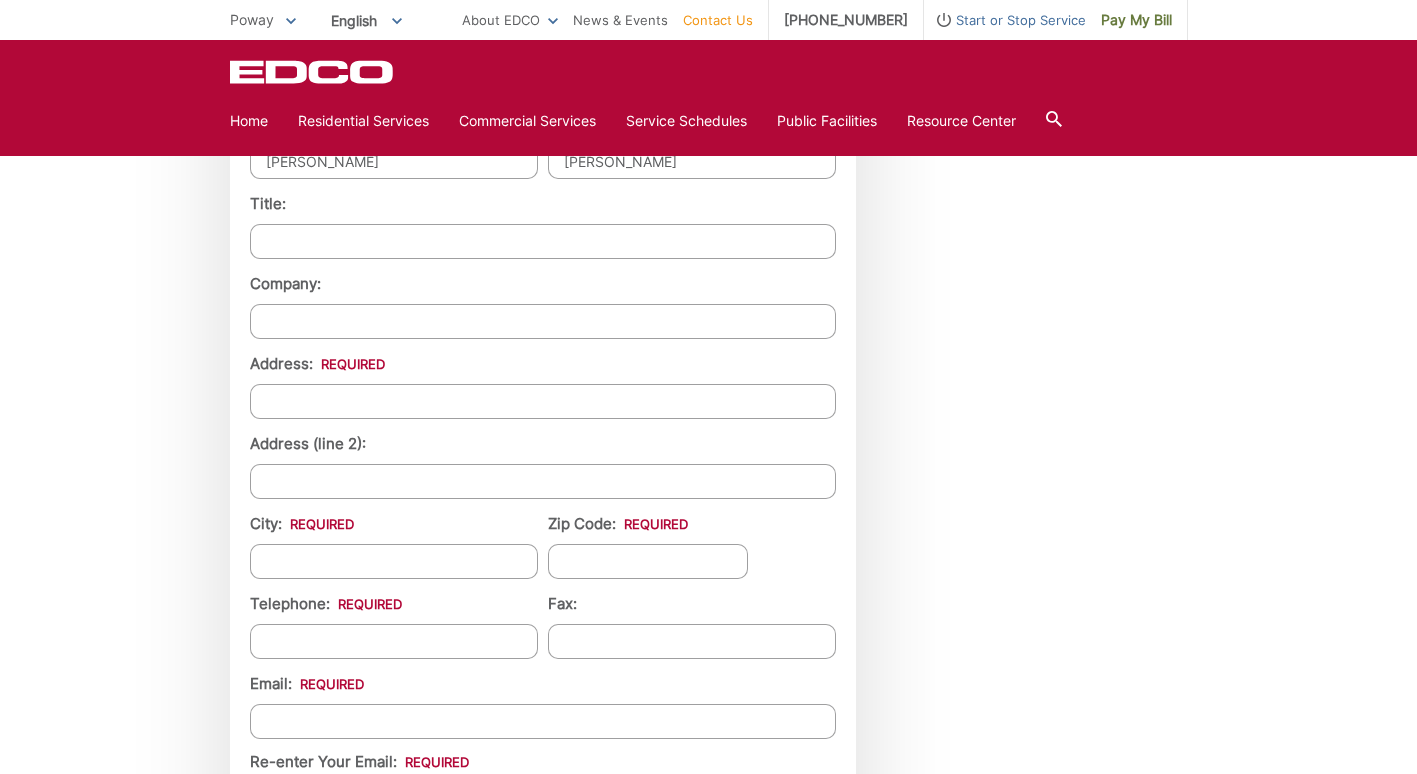 type on "Velia Therapeutics" 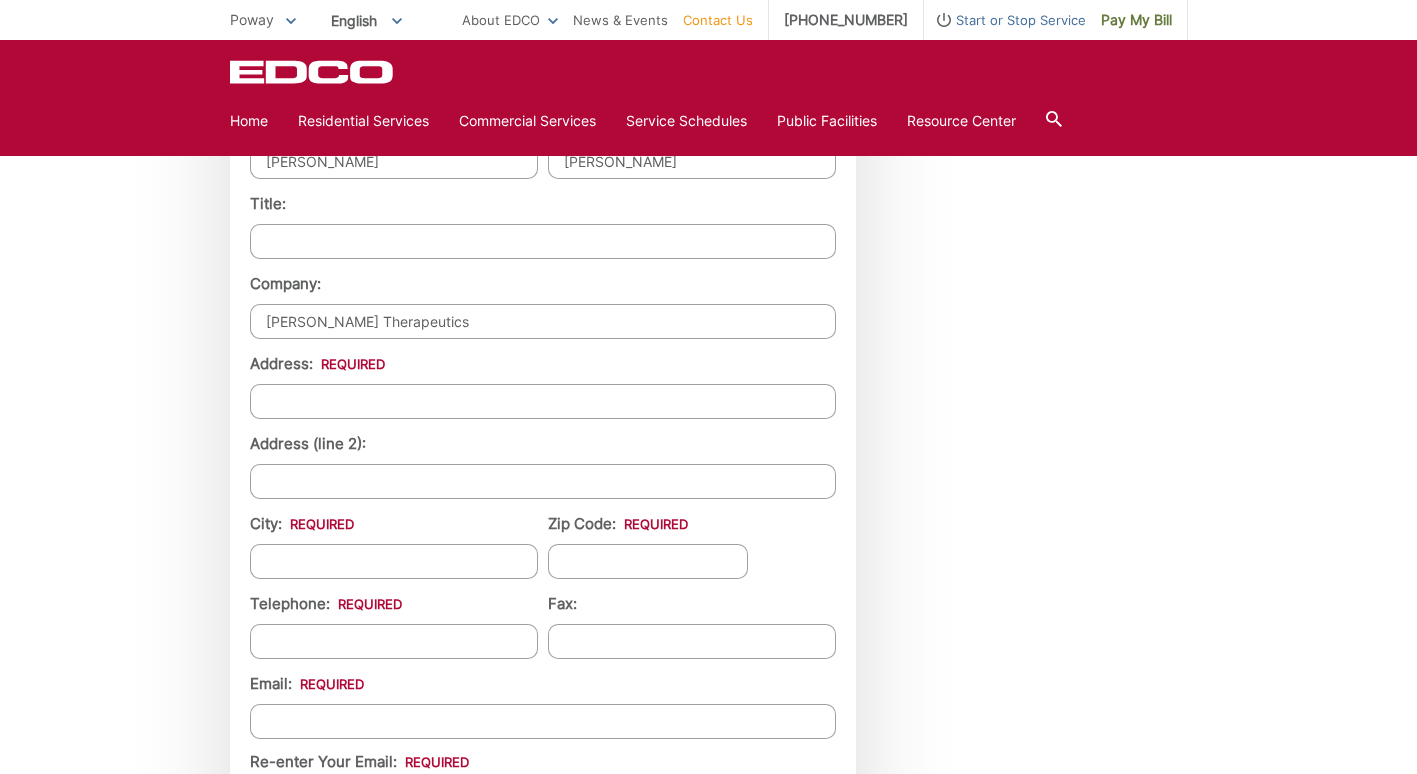 type on "16877 St. Andrews Drive" 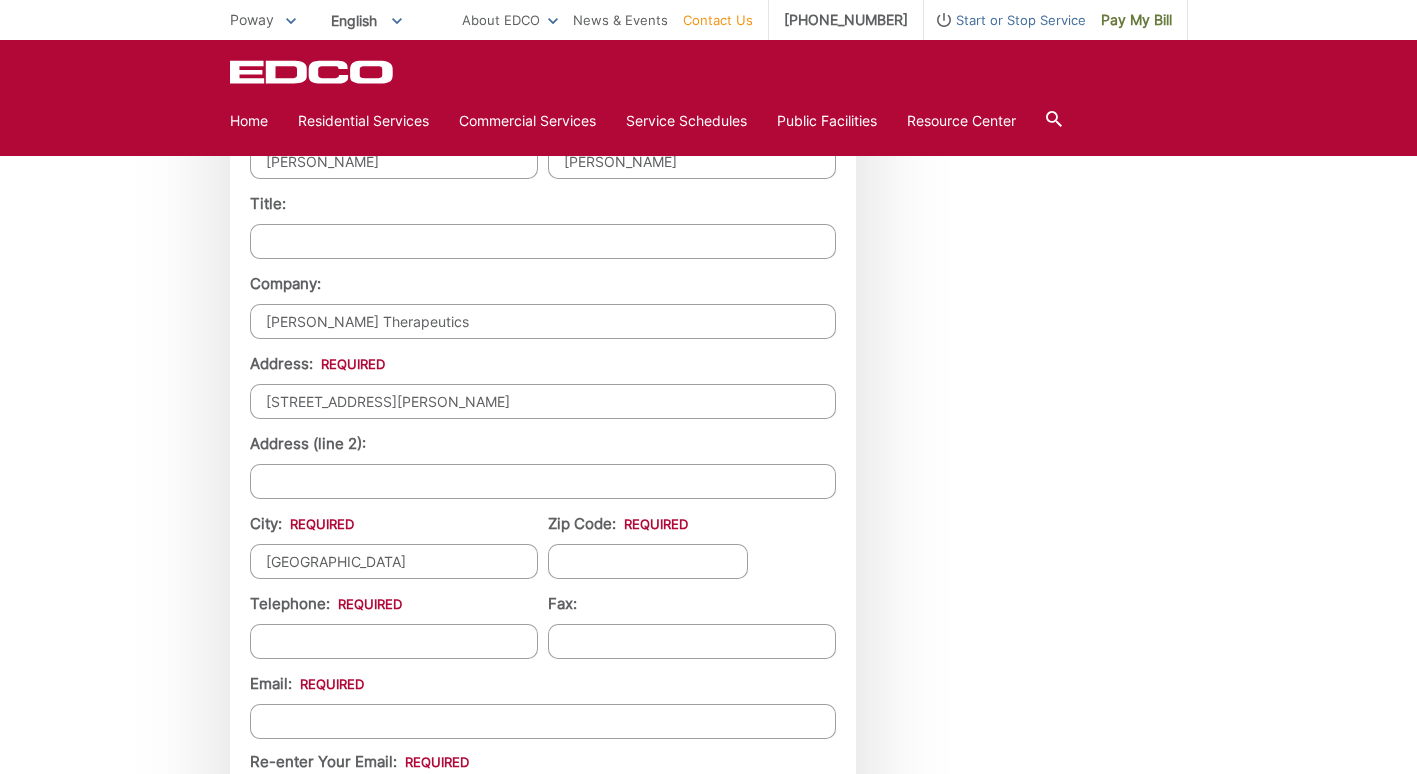type on "92064" 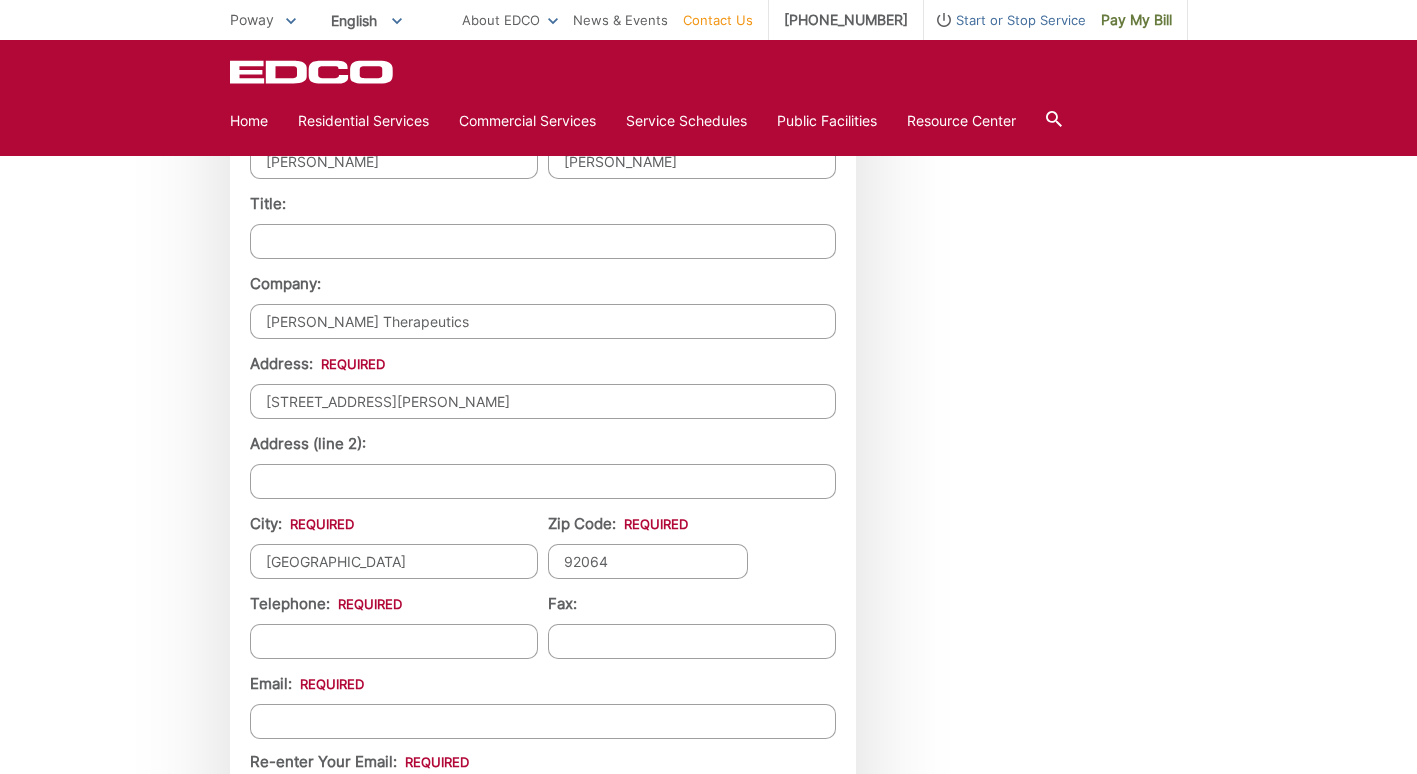 type on "8054558463" 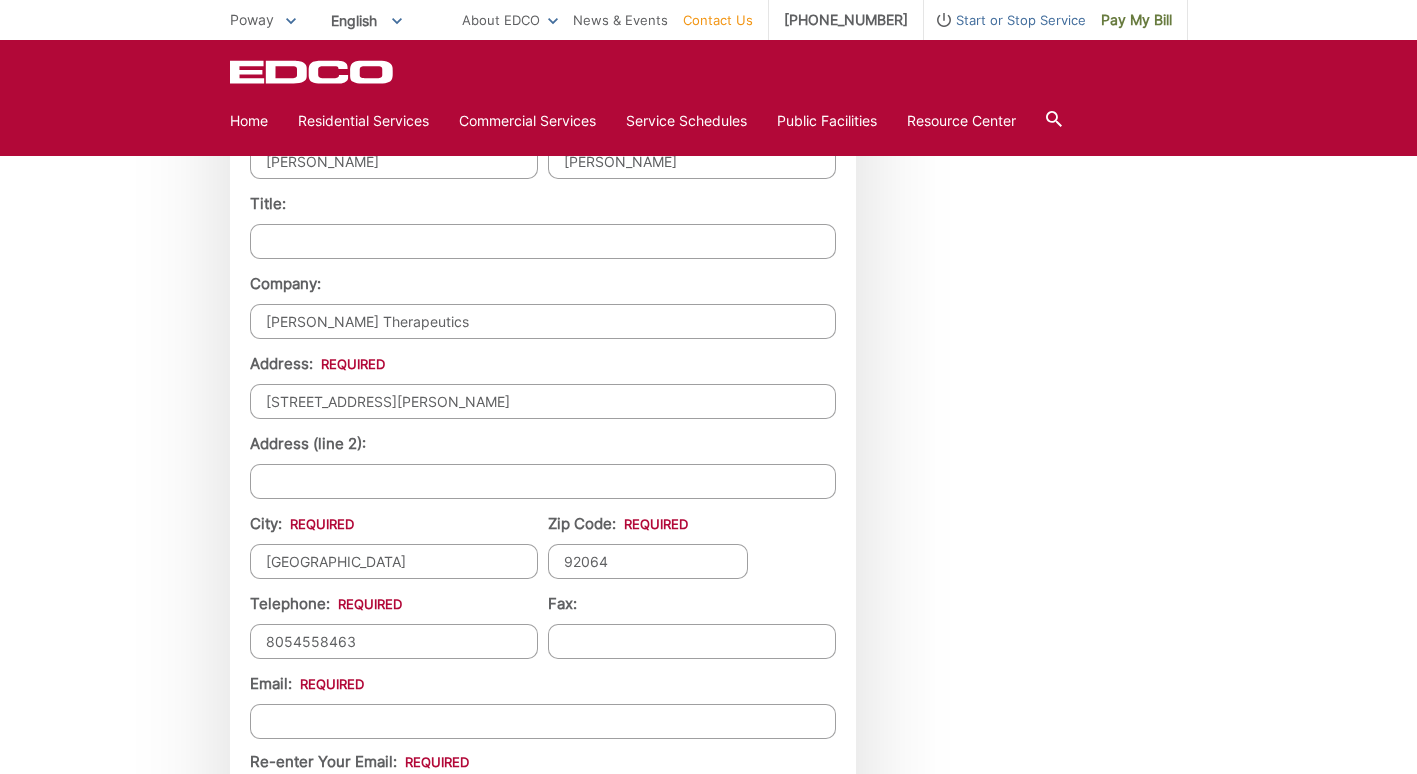 type on "michelle.gaylord1@gmail.com" 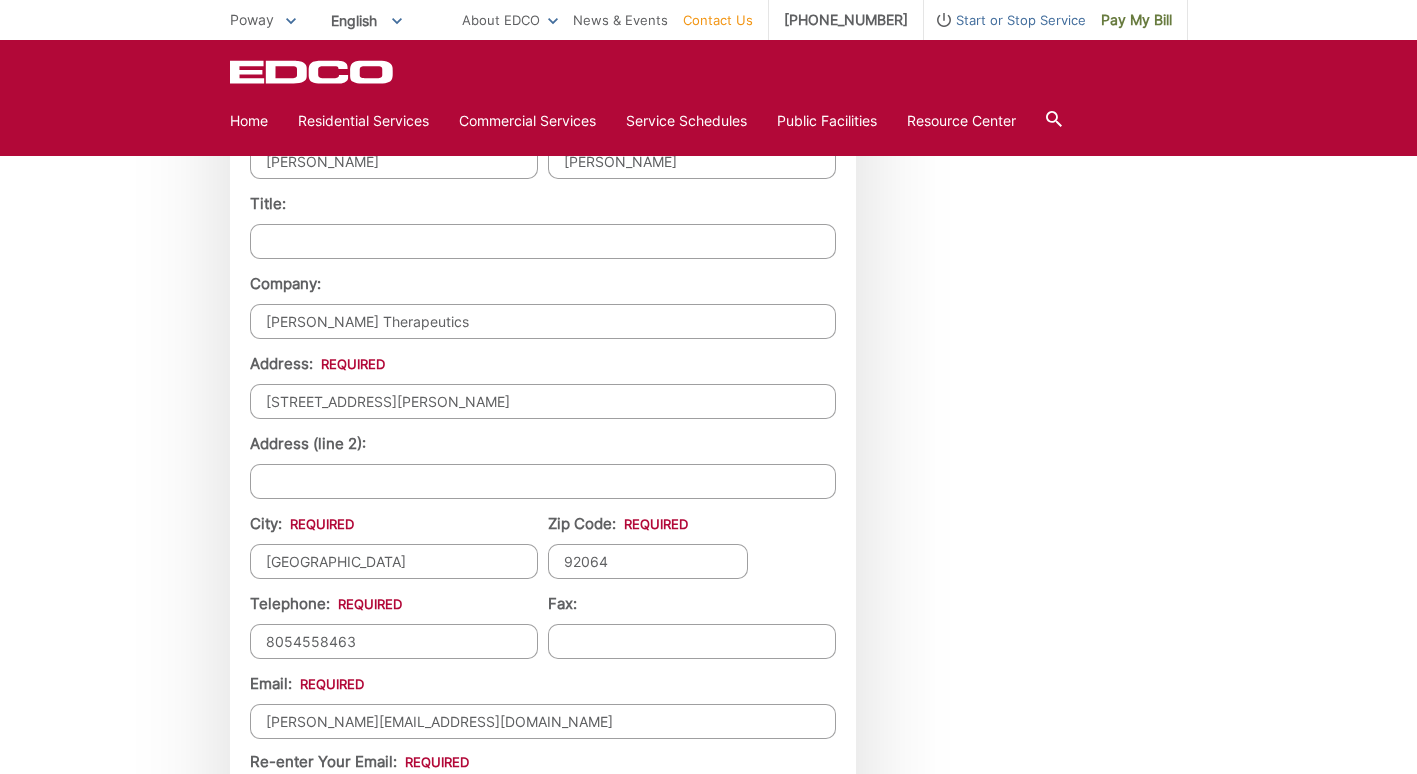 type on "(805) 455-8463" 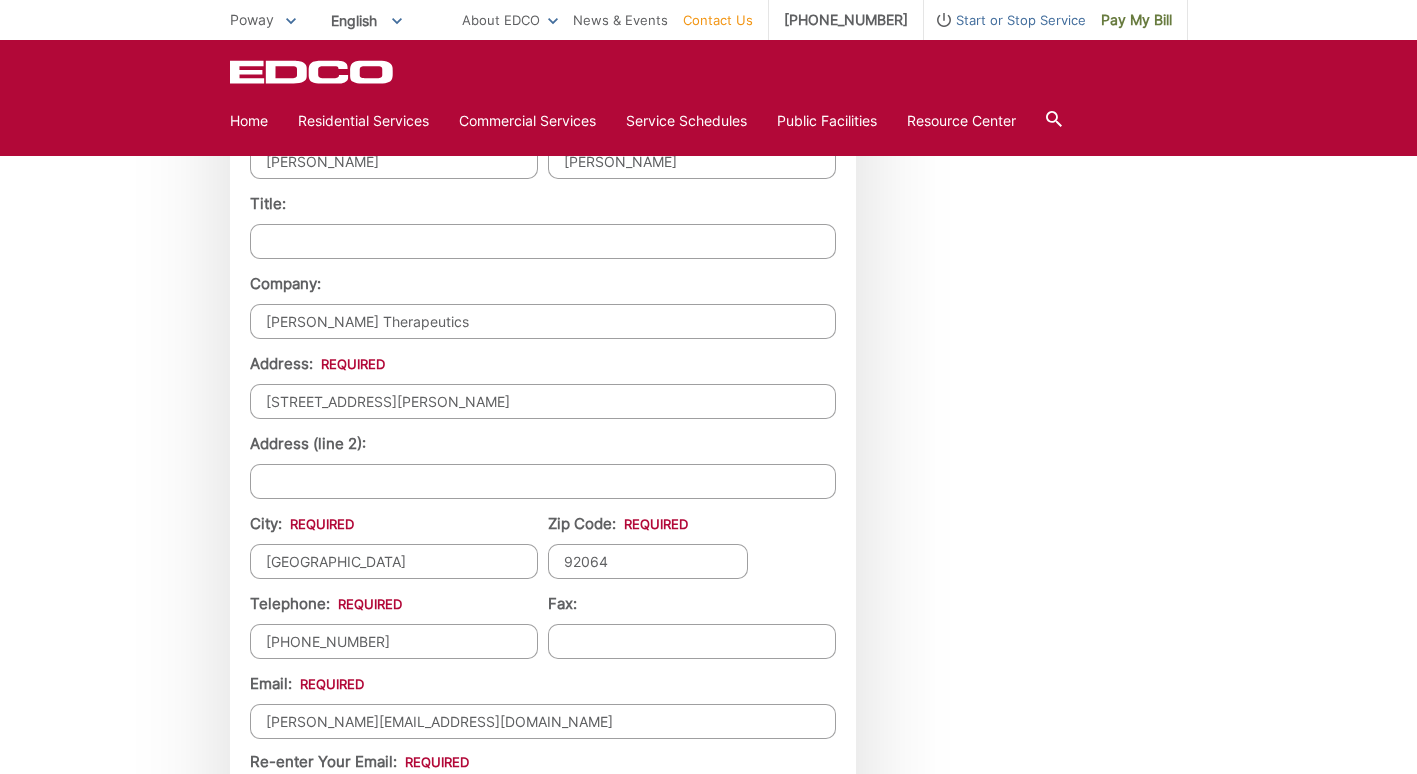 drag, startPoint x: 221, startPoint y: 581, endPoint x: 6, endPoint y: 544, distance: 218.16049 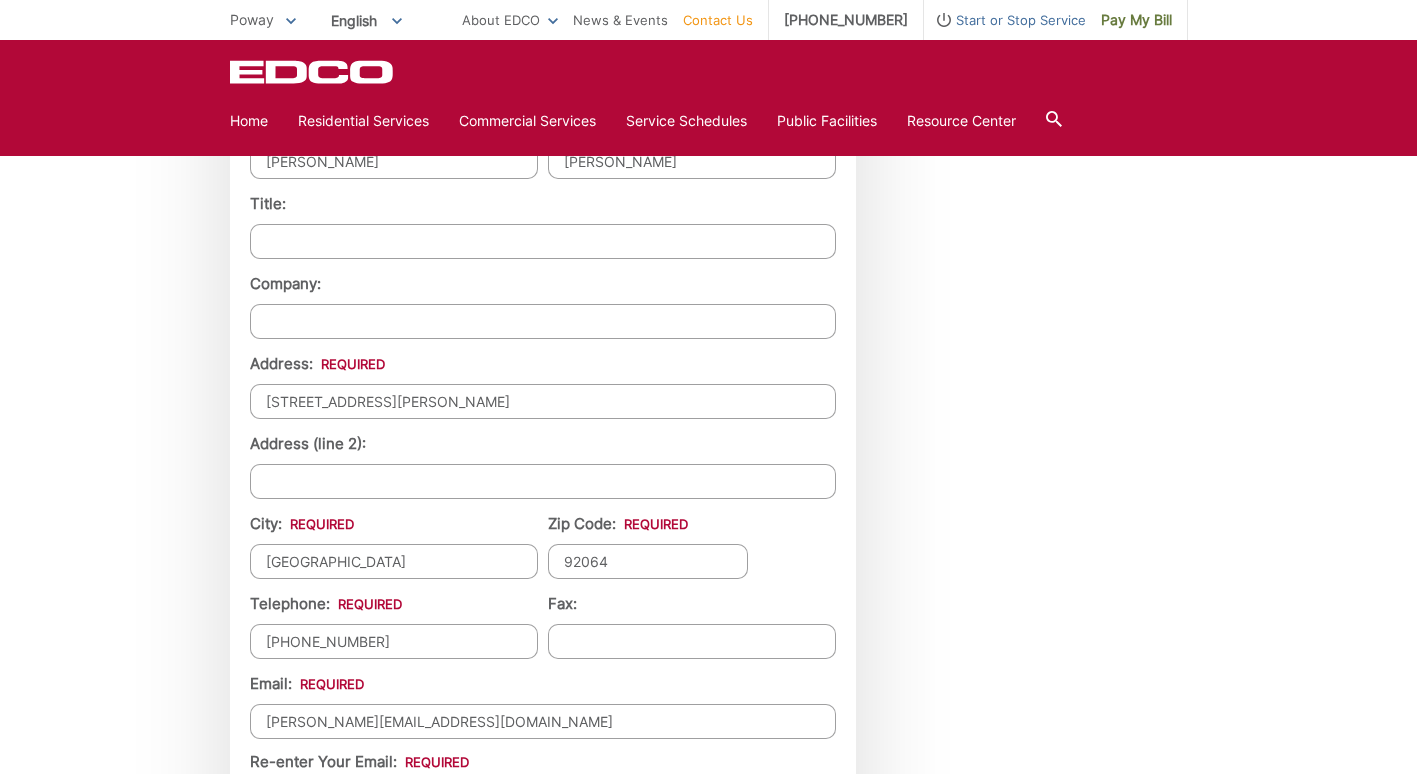 scroll, scrollTop: 1900, scrollLeft: 0, axis: vertical 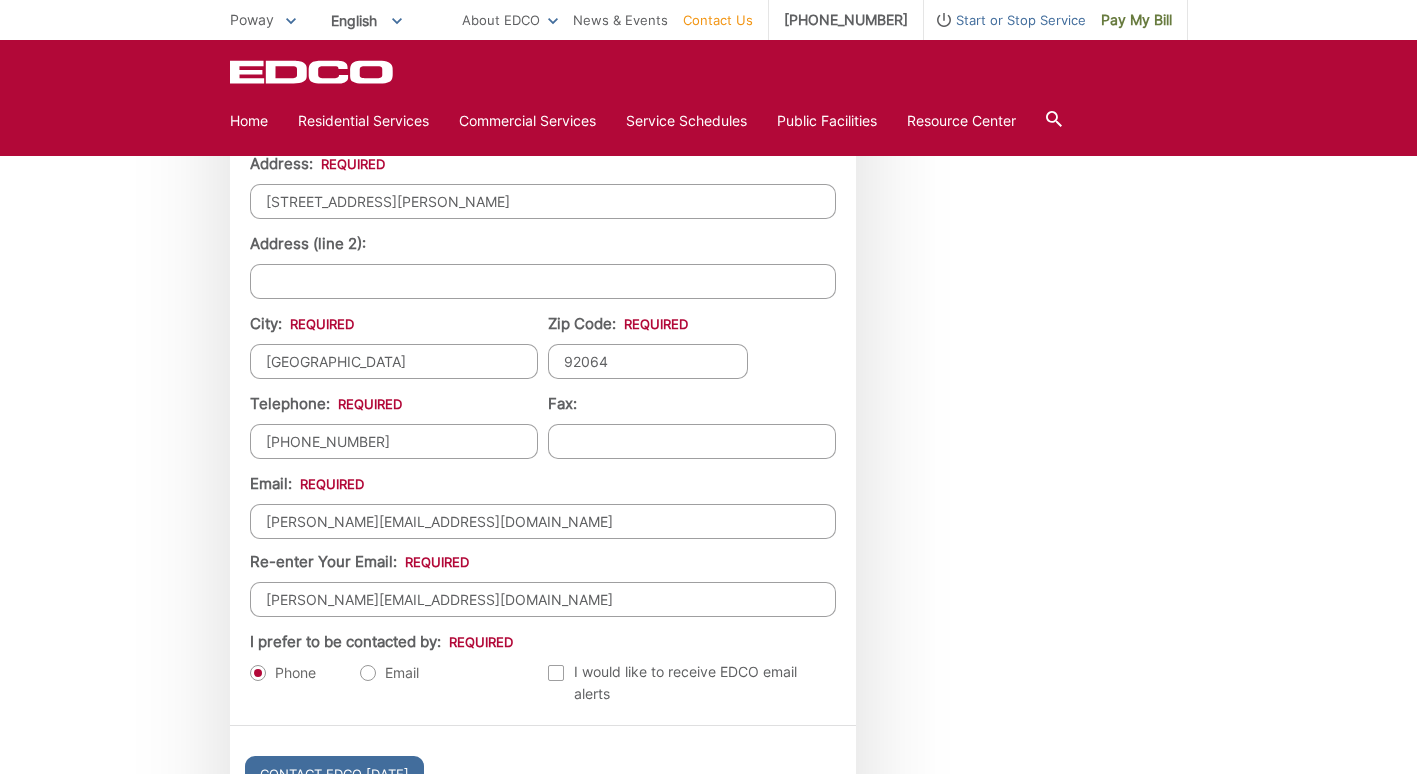 type 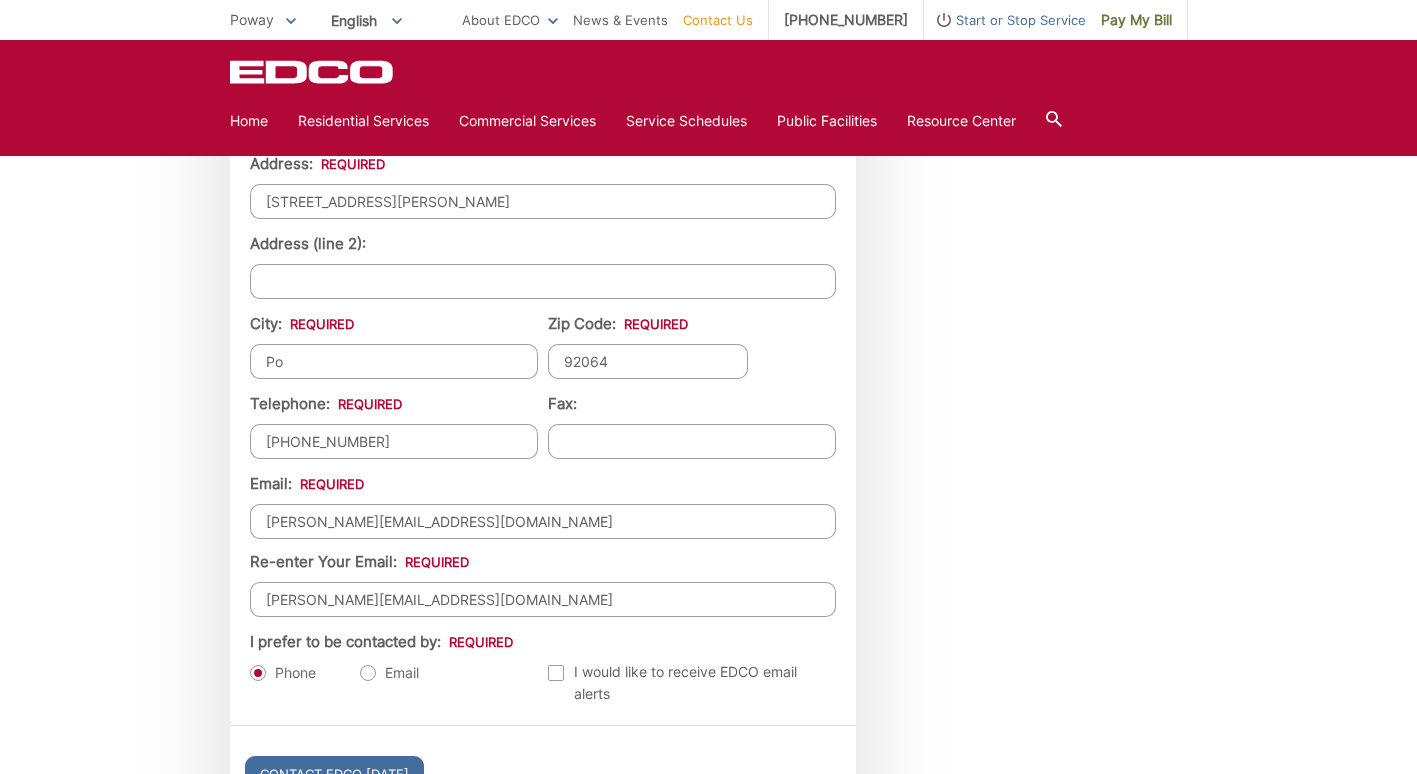 type on "Poway" 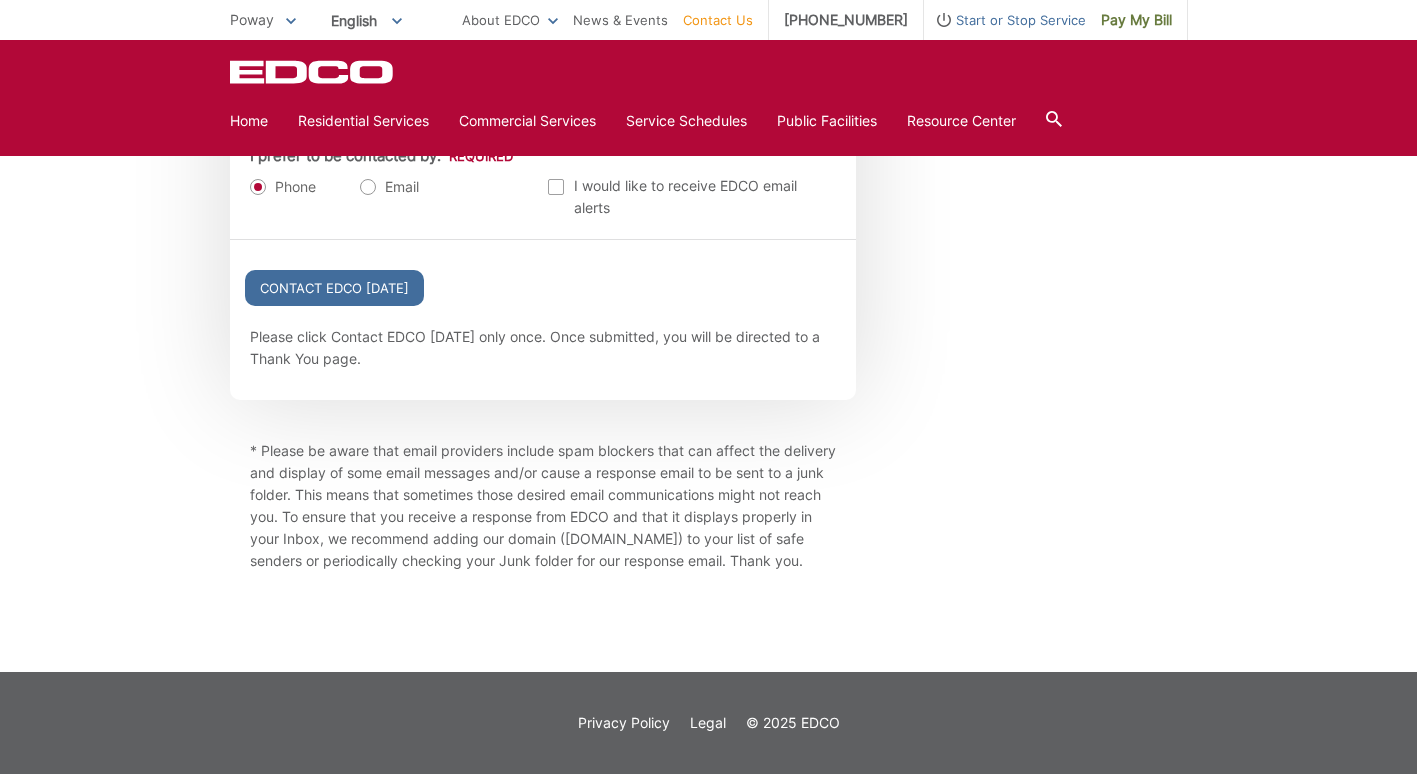 scroll, scrollTop: 2400, scrollLeft: 0, axis: vertical 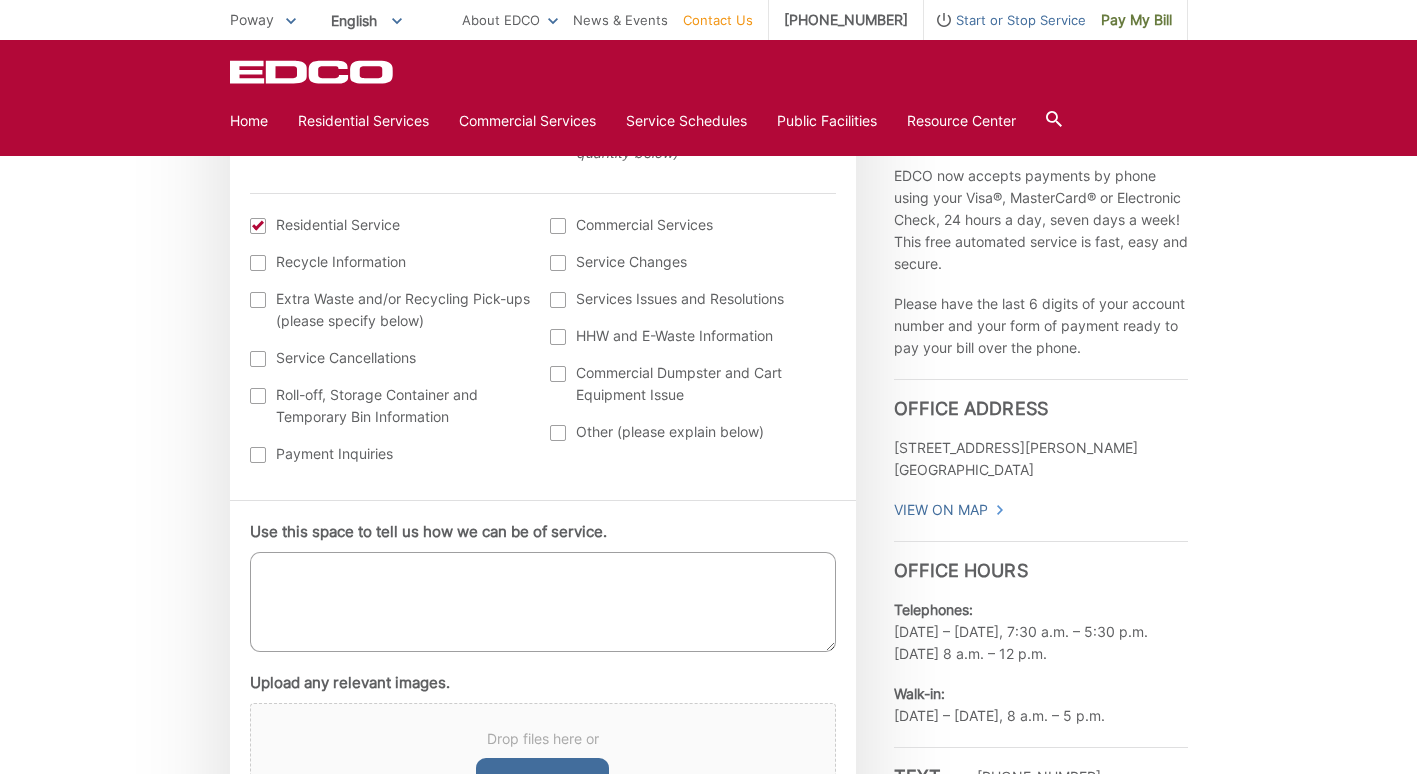 click on "Use this space to tell us how we can be of service." at bounding box center (543, 602) 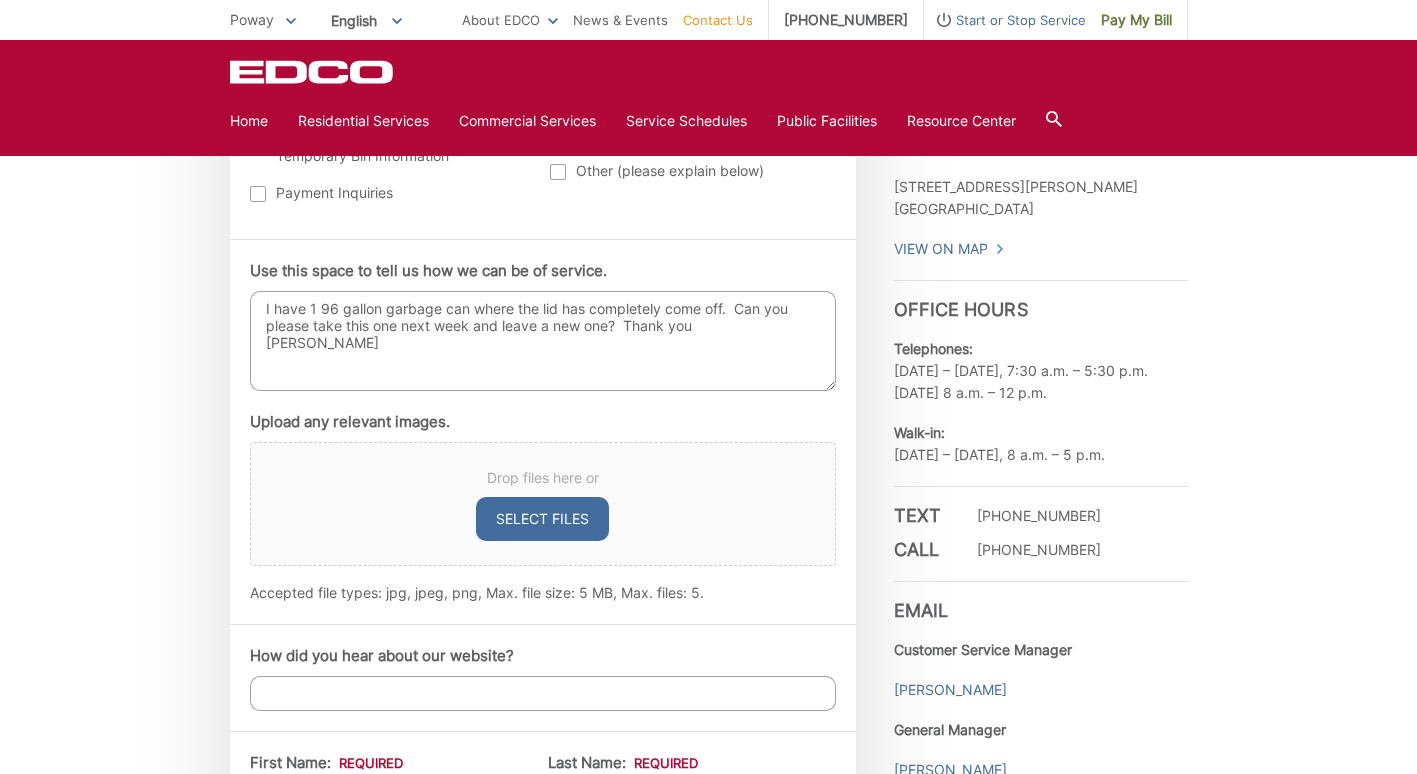 scroll, scrollTop: 1100, scrollLeft: 0, axis: vertical 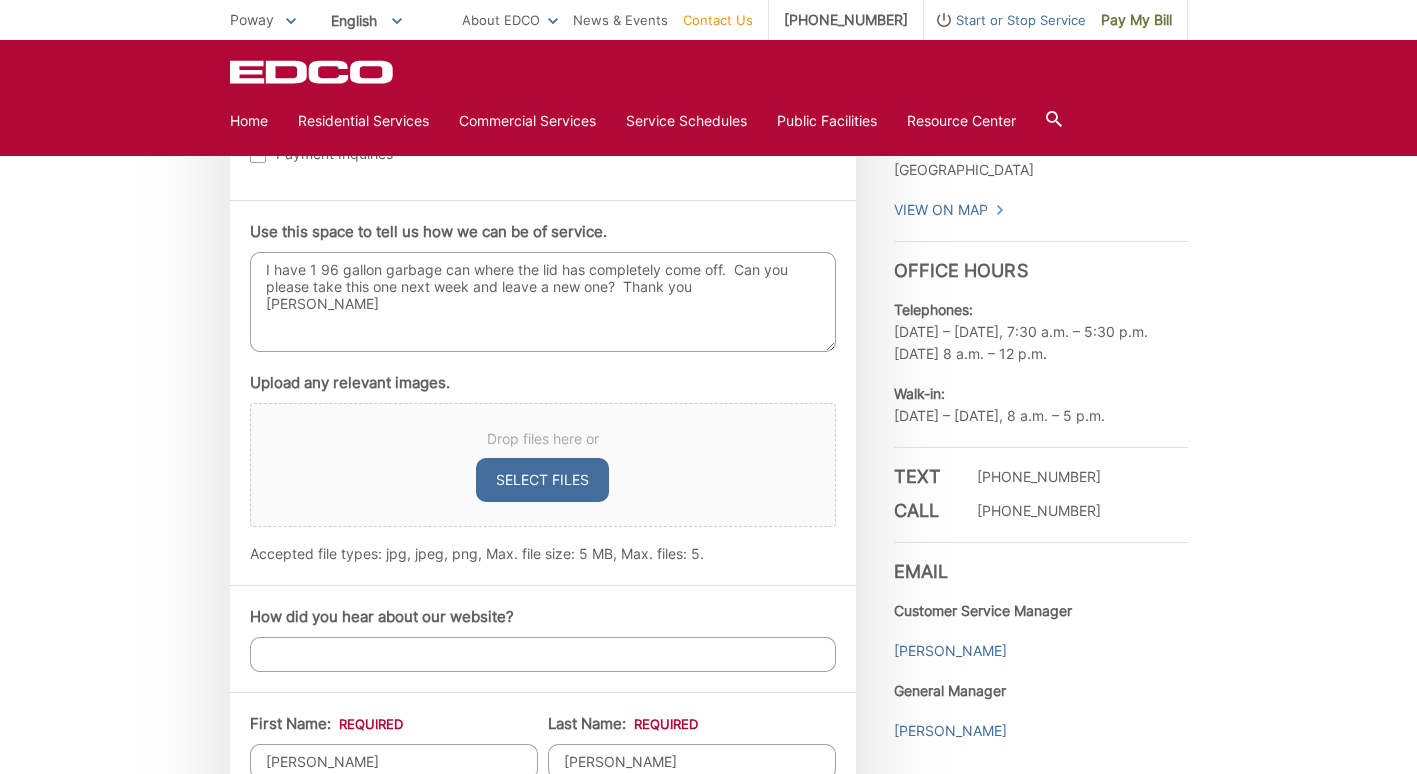 type on "I have 1 96 gallon garbage can where the lid has completely come off.  Can you please take this one next week and leave a new one?  Thank you
Michelle" 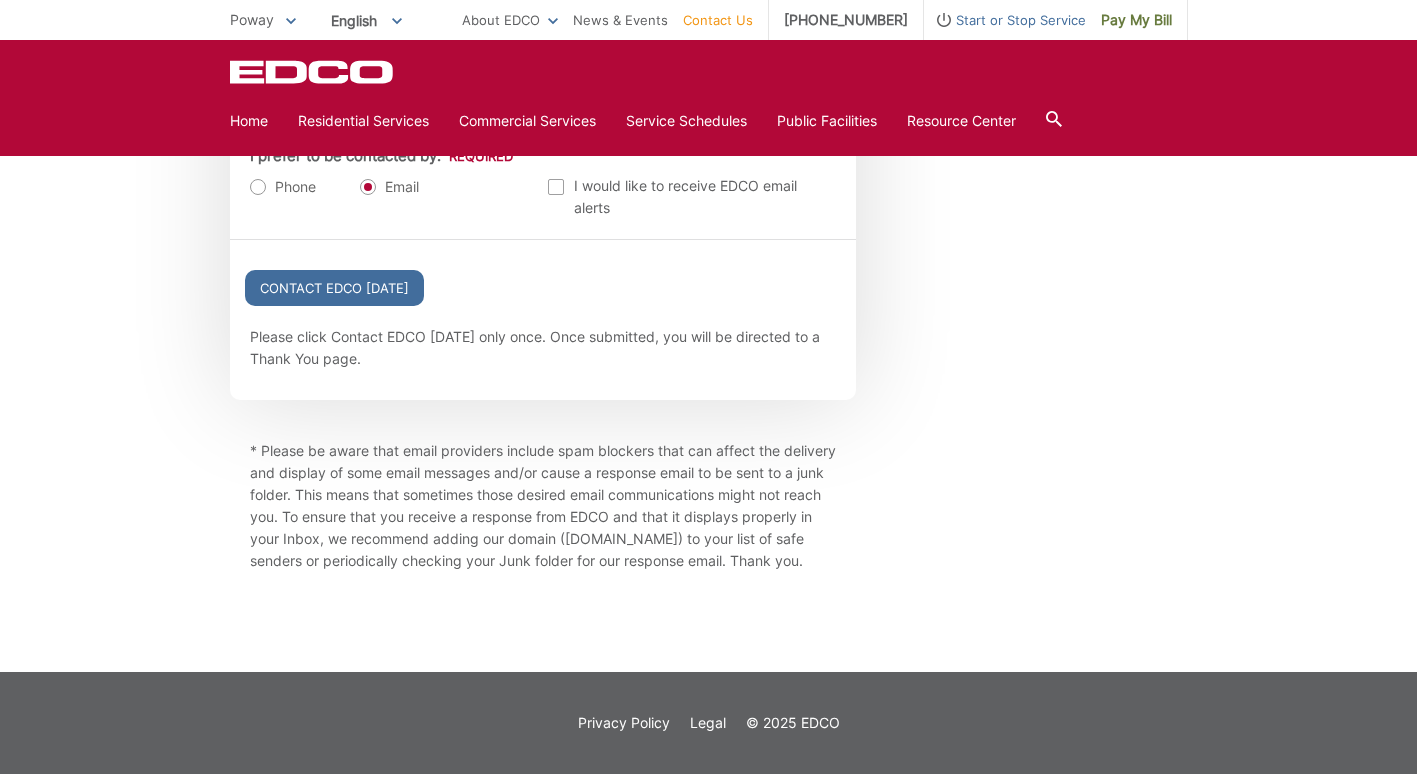 scroll, scrollTop: 2800, scrollLeft: 0, axis: vertical 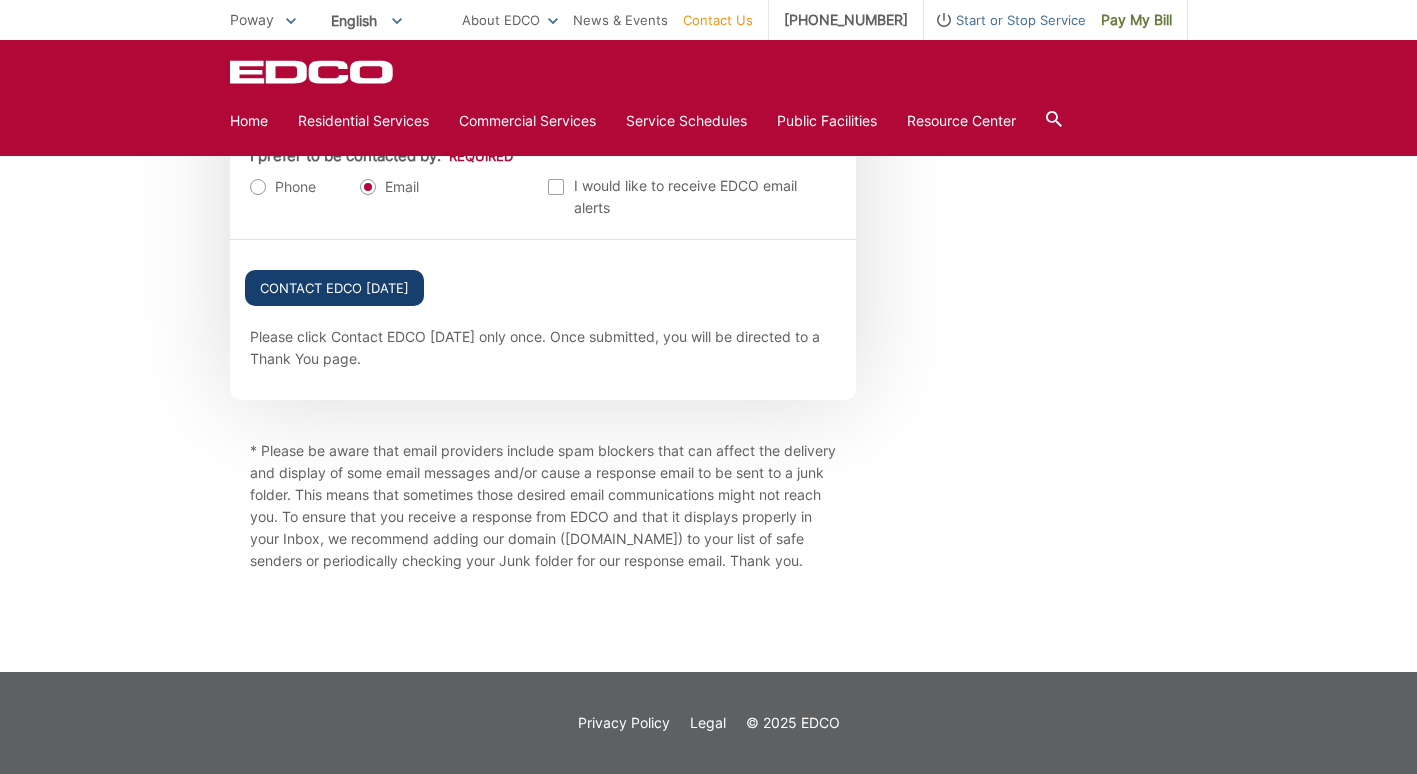 click on "Contact EDCO Today" at bounding box center [334, 288] 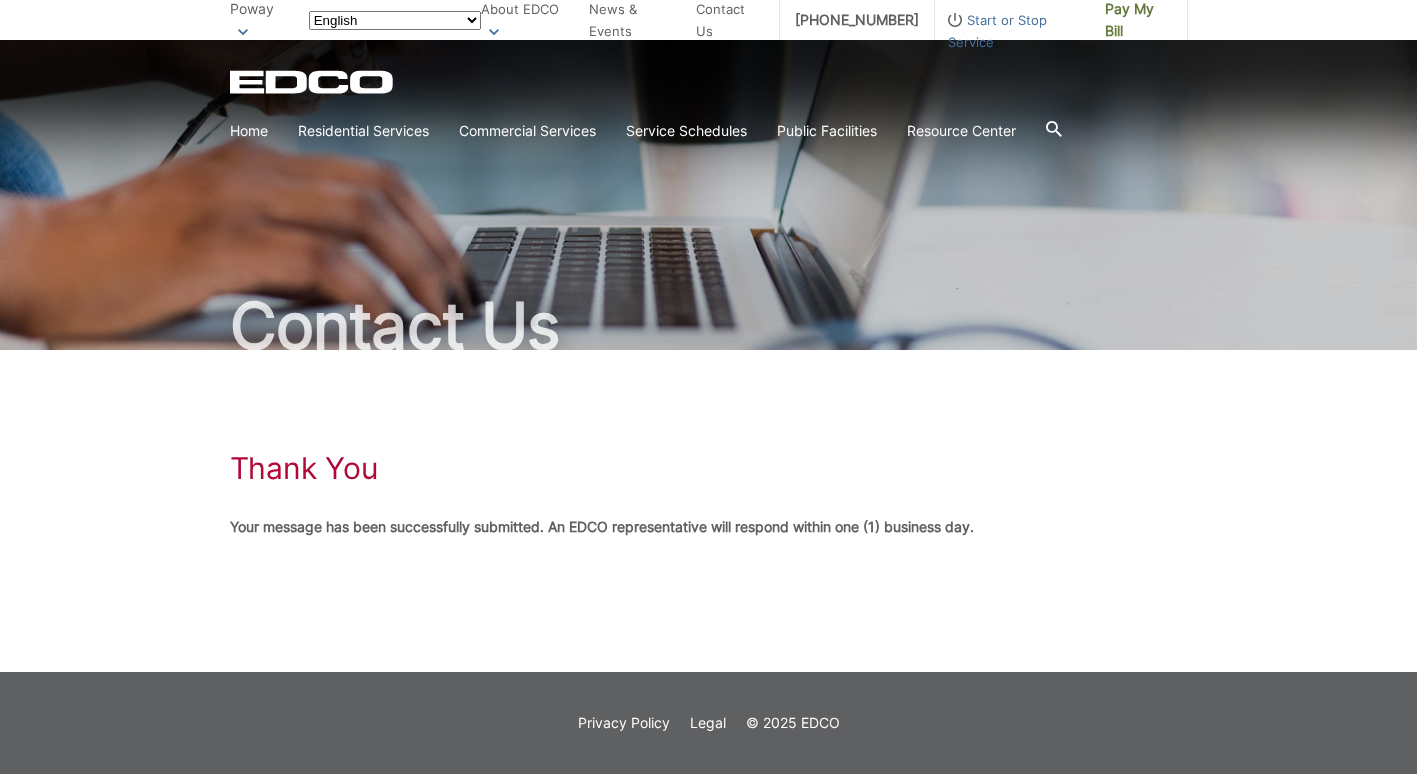 scroll, scrollTop: 0, scrollLeft: 0, axis: both 